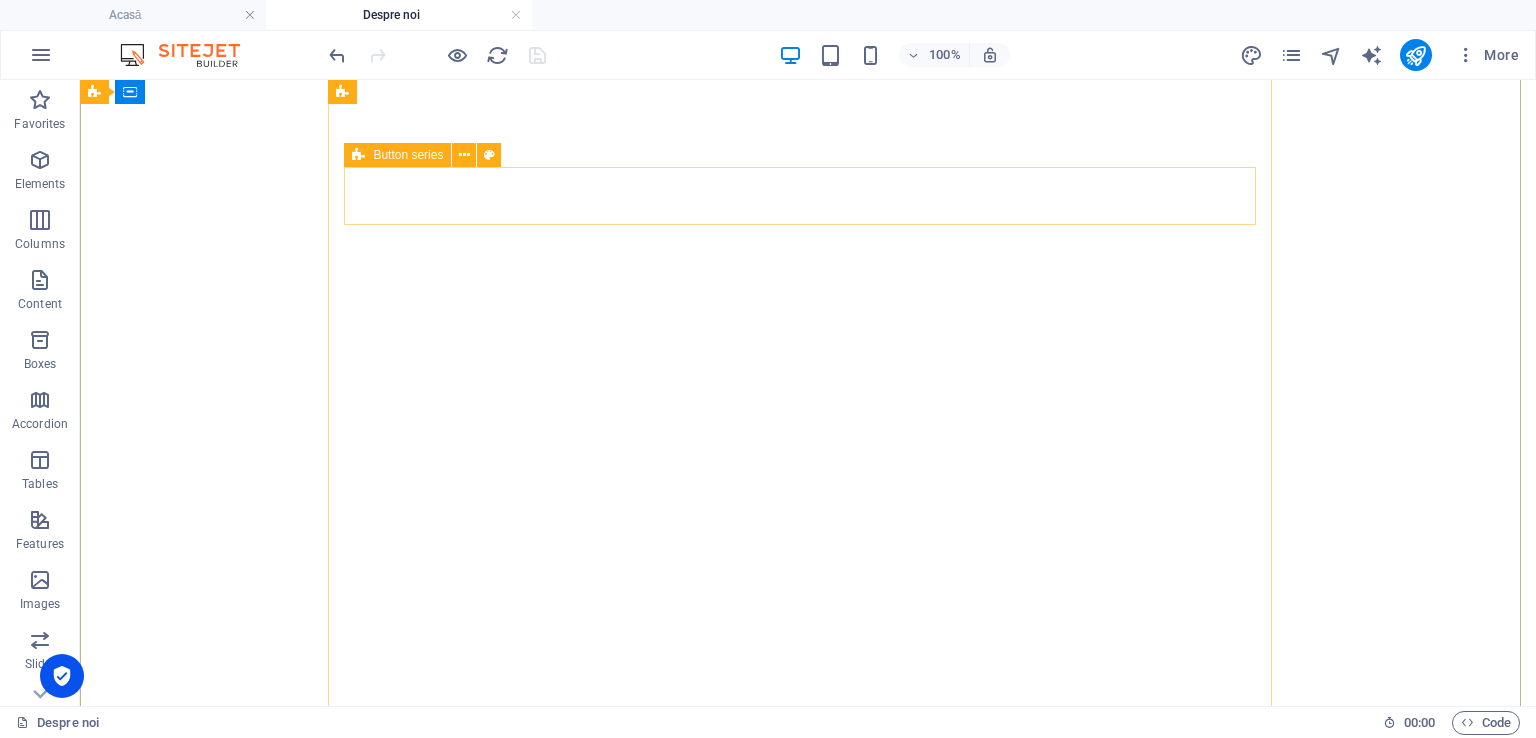 scroll, scrollTop: 0, scrollLeft: 0, axis: both 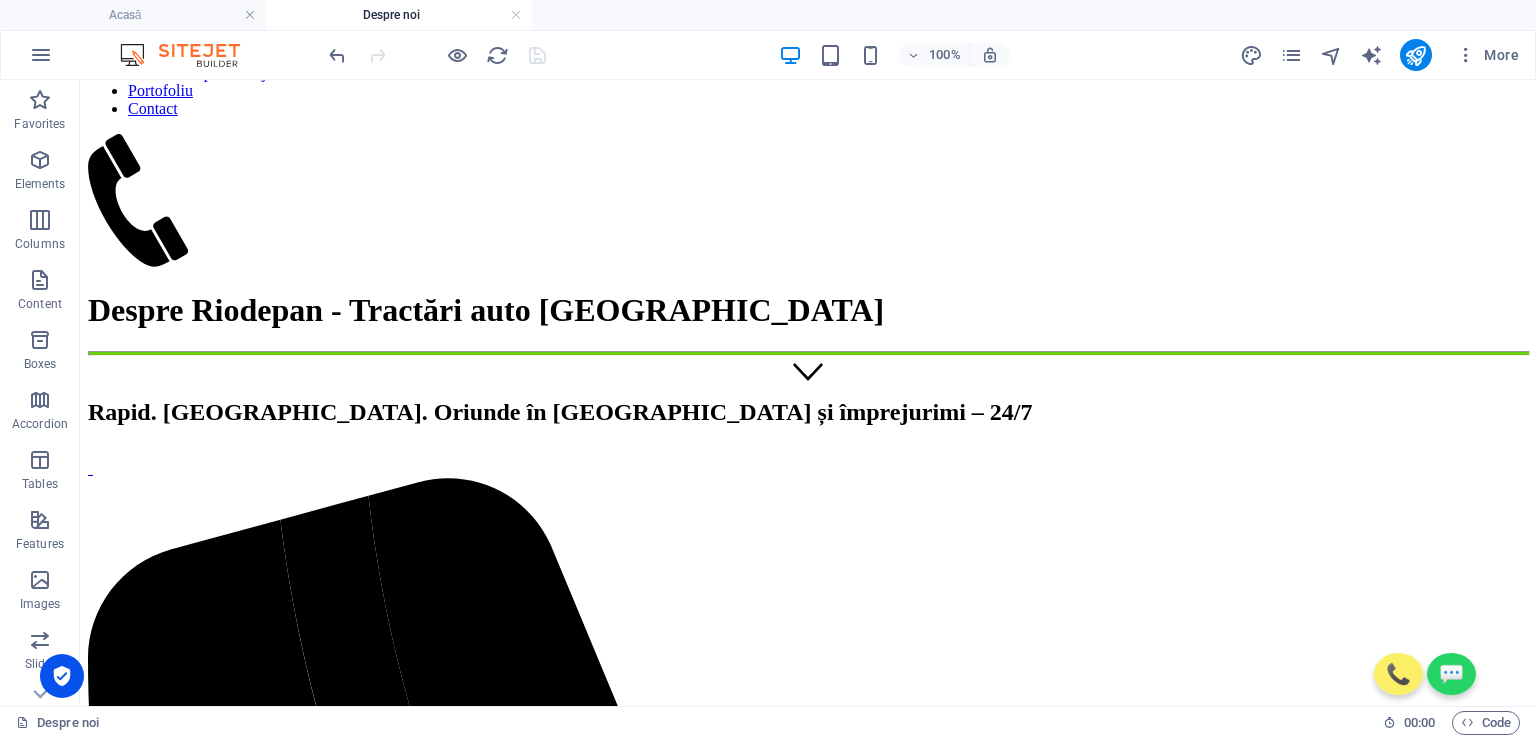 click on "Despre noi" at bounding box center [399, 15] 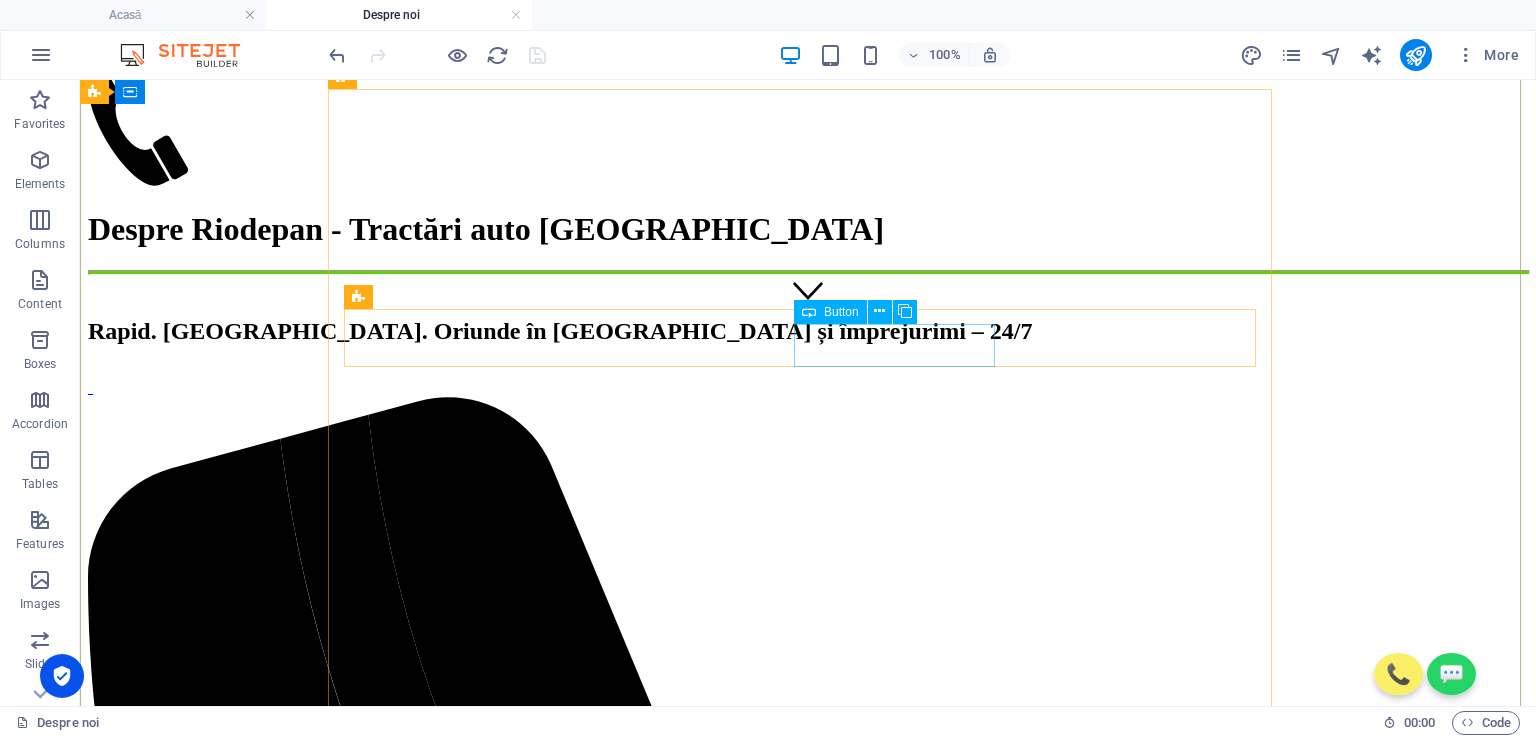 scroll, scrollTop: 400, scrollLeft: 0, axis: vertical 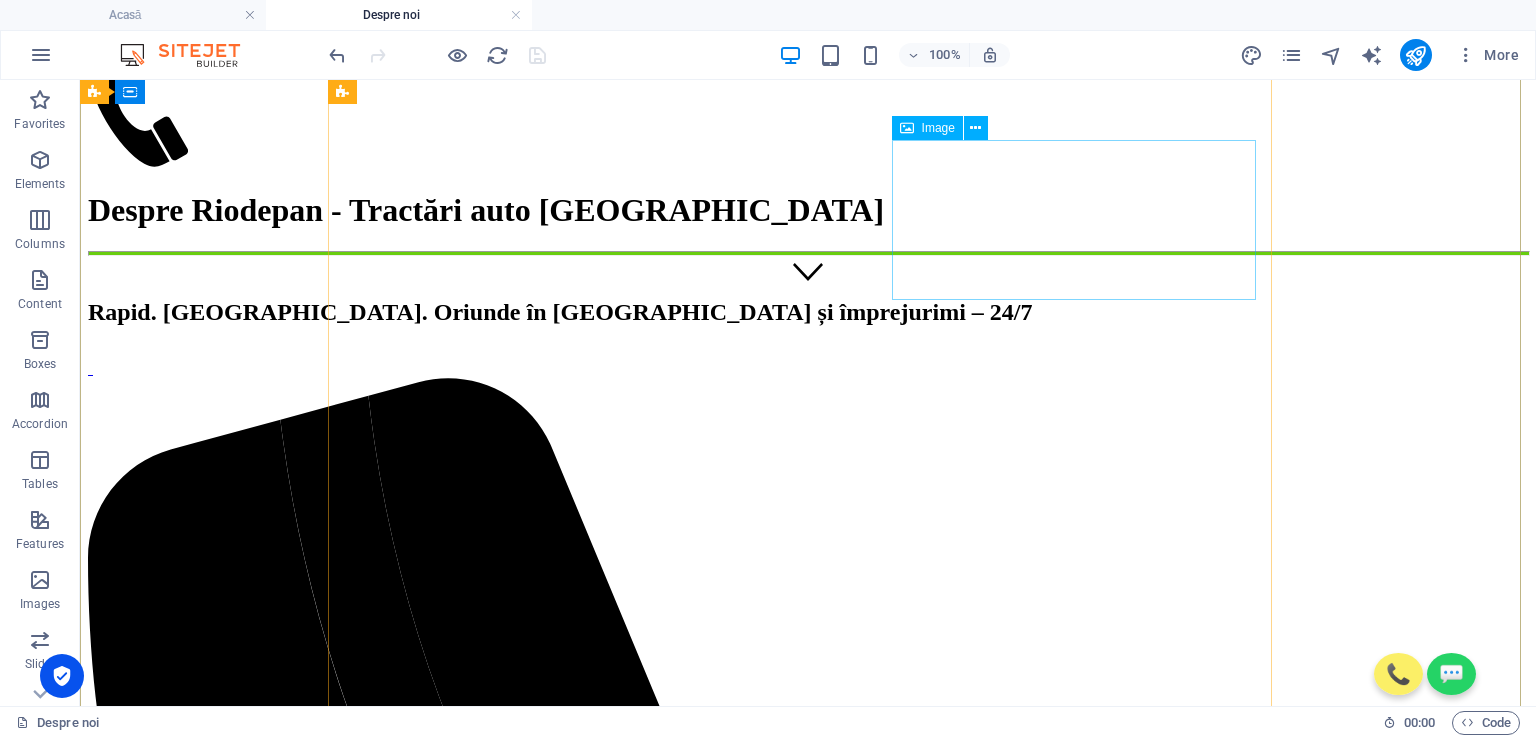 click at bounding box center (808, 3651) 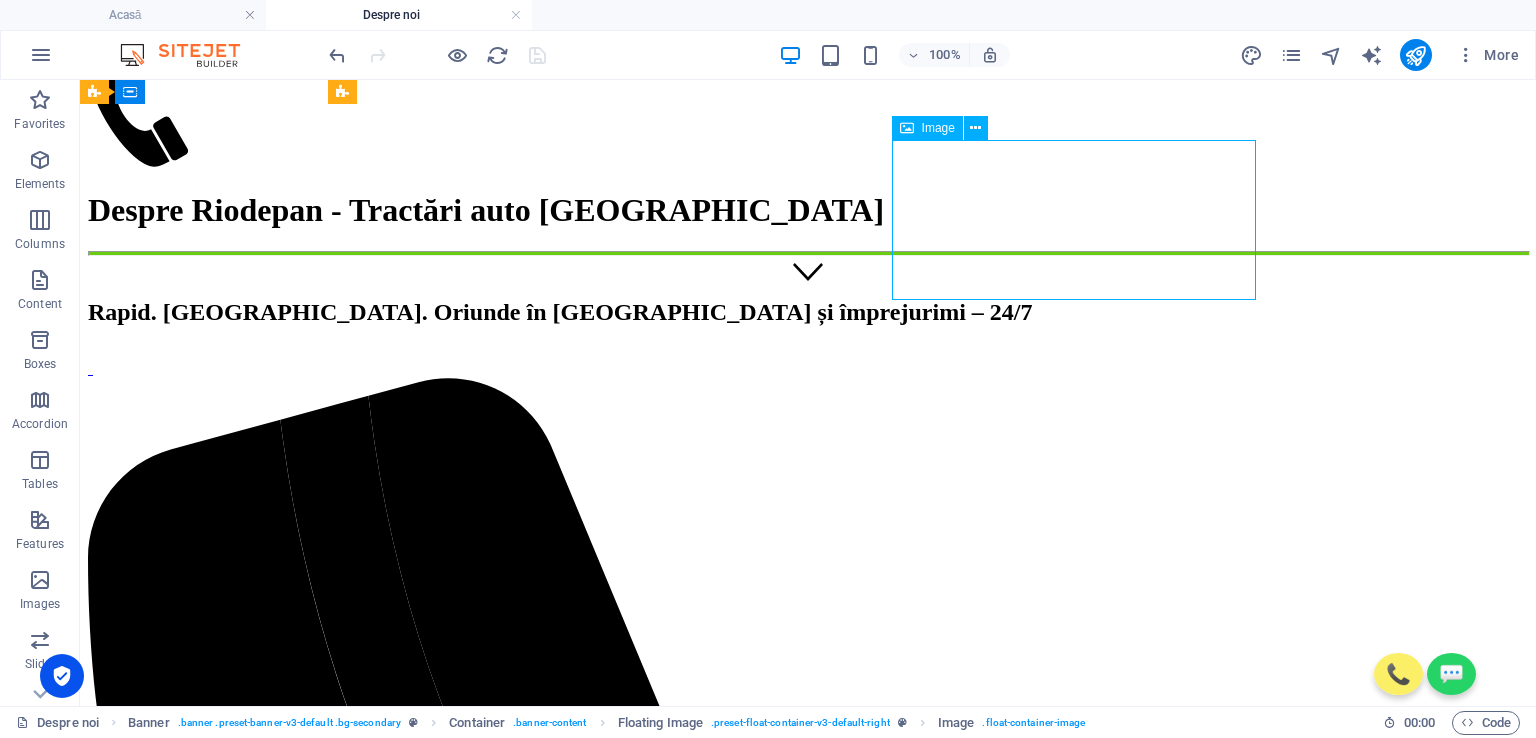 click at bounding box center (808, 3651) 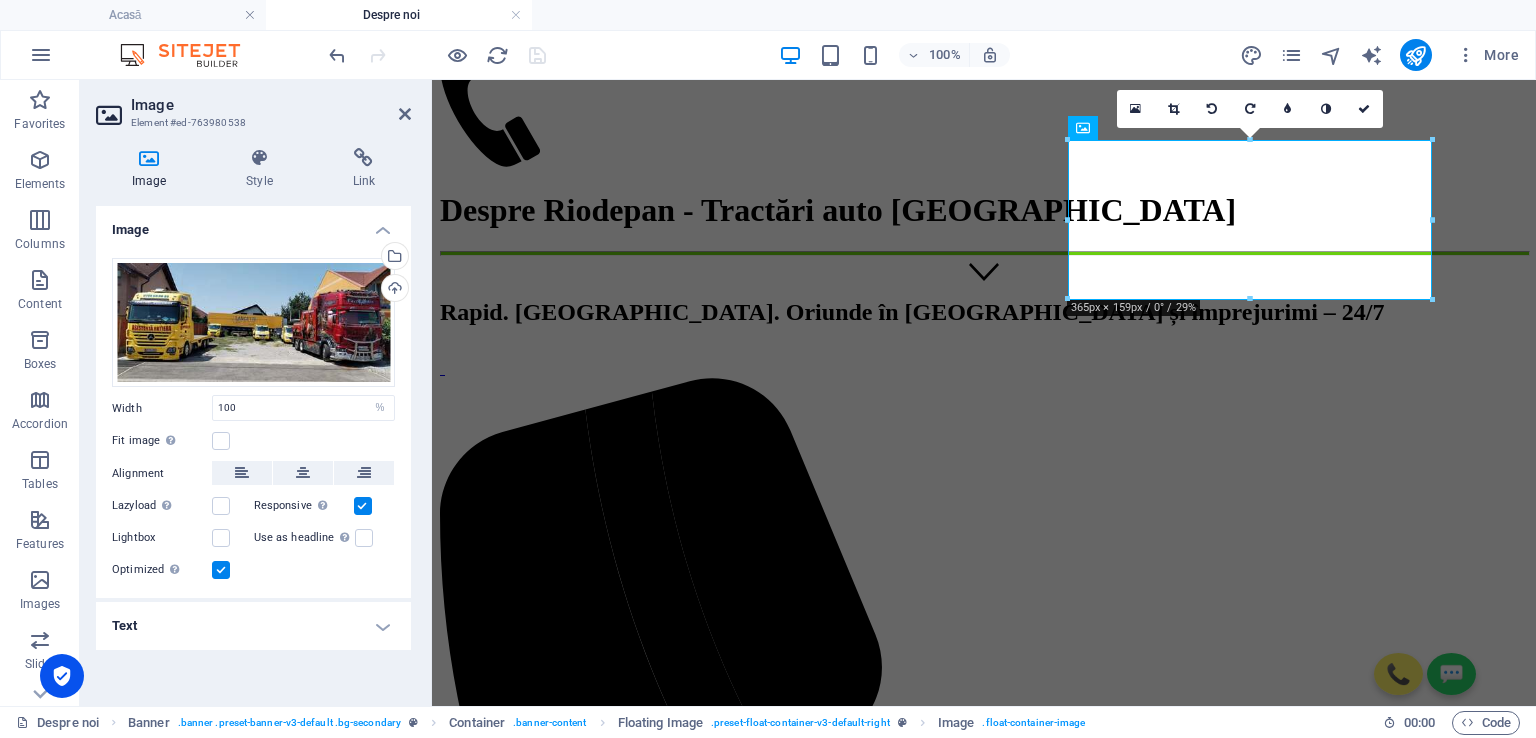 click on "Text" at bounding box center (253, 626) 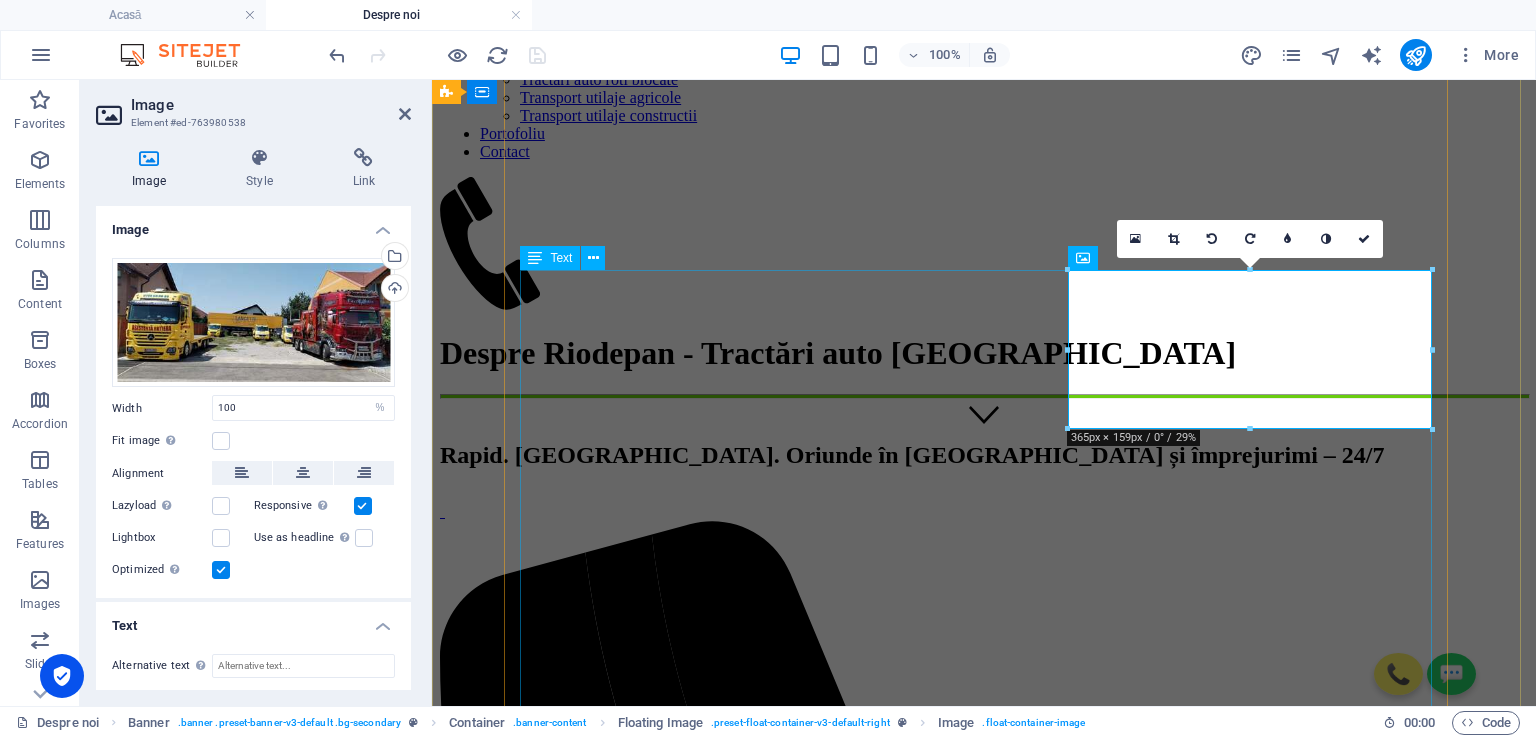 scroll, scrollTop: 300, scrollLeft: 0, axis: vertical 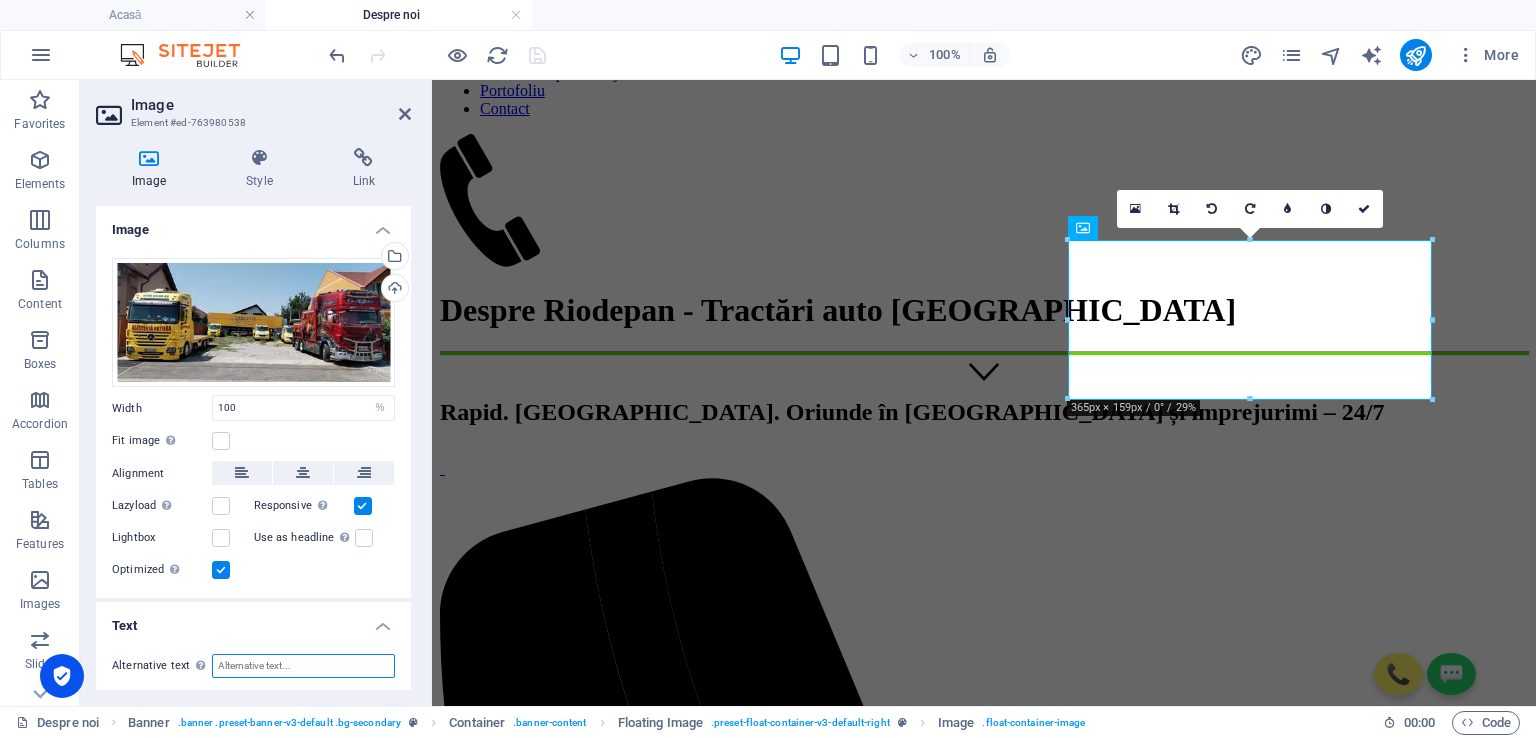 click on "Alternative text The alternative text is used by devices that cannot display images (e.g. image search engines) and should be added to every image to improve website accessibility." at bounding box center (303, 666) 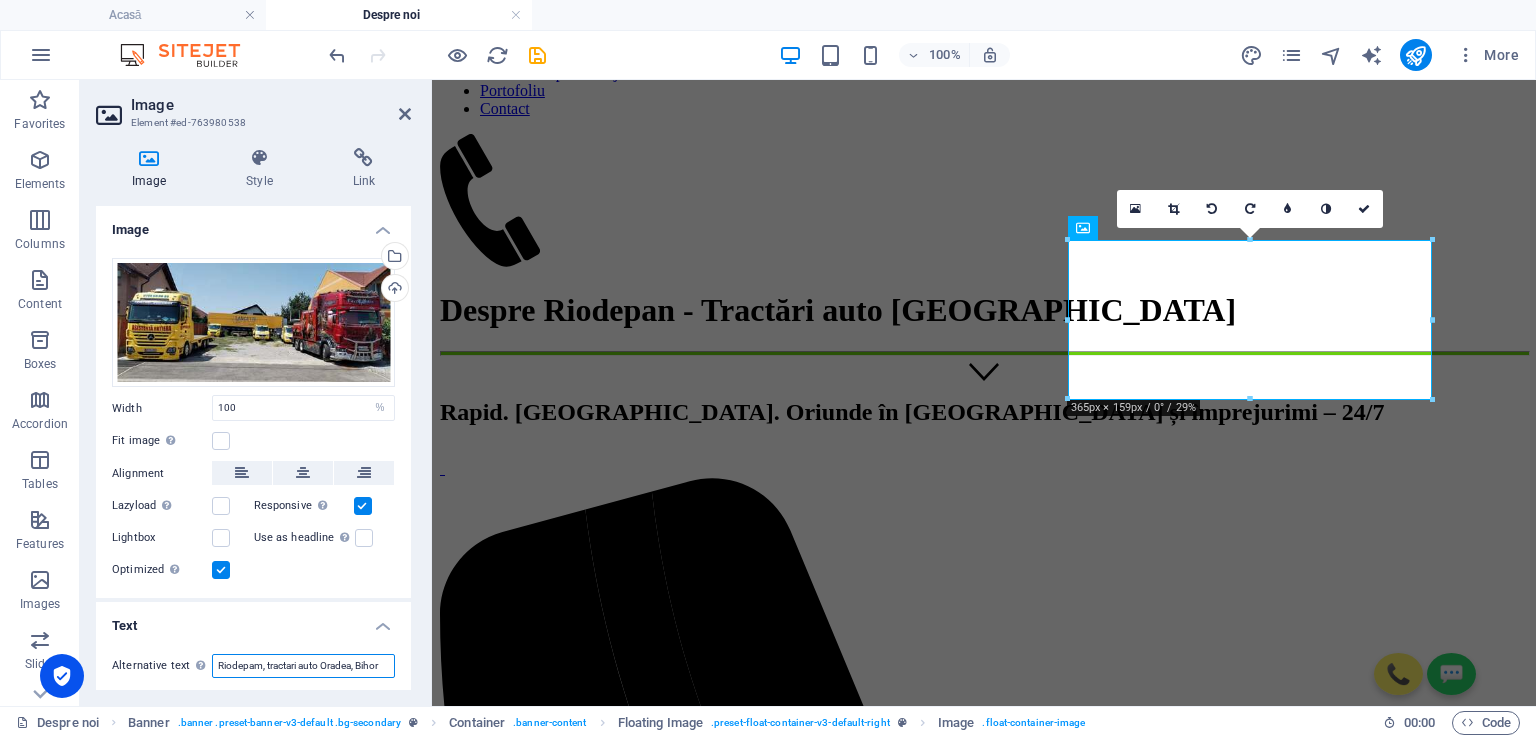 click on "Riodepam, tractari auto Oradea, Bihor" at bounding box center [303, 666] 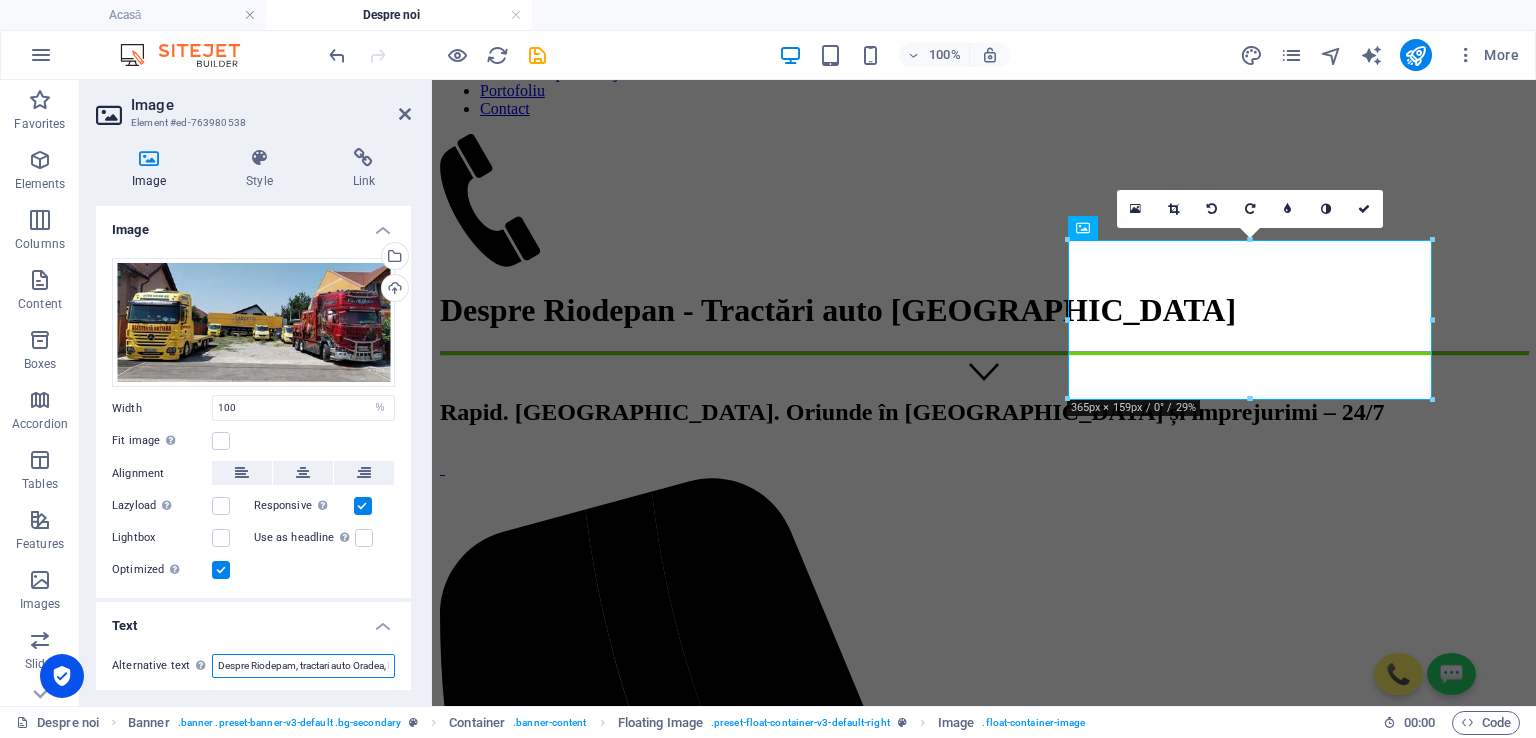 scroll, scrollTop: 100, scrollLeft: 0, axis: vertical 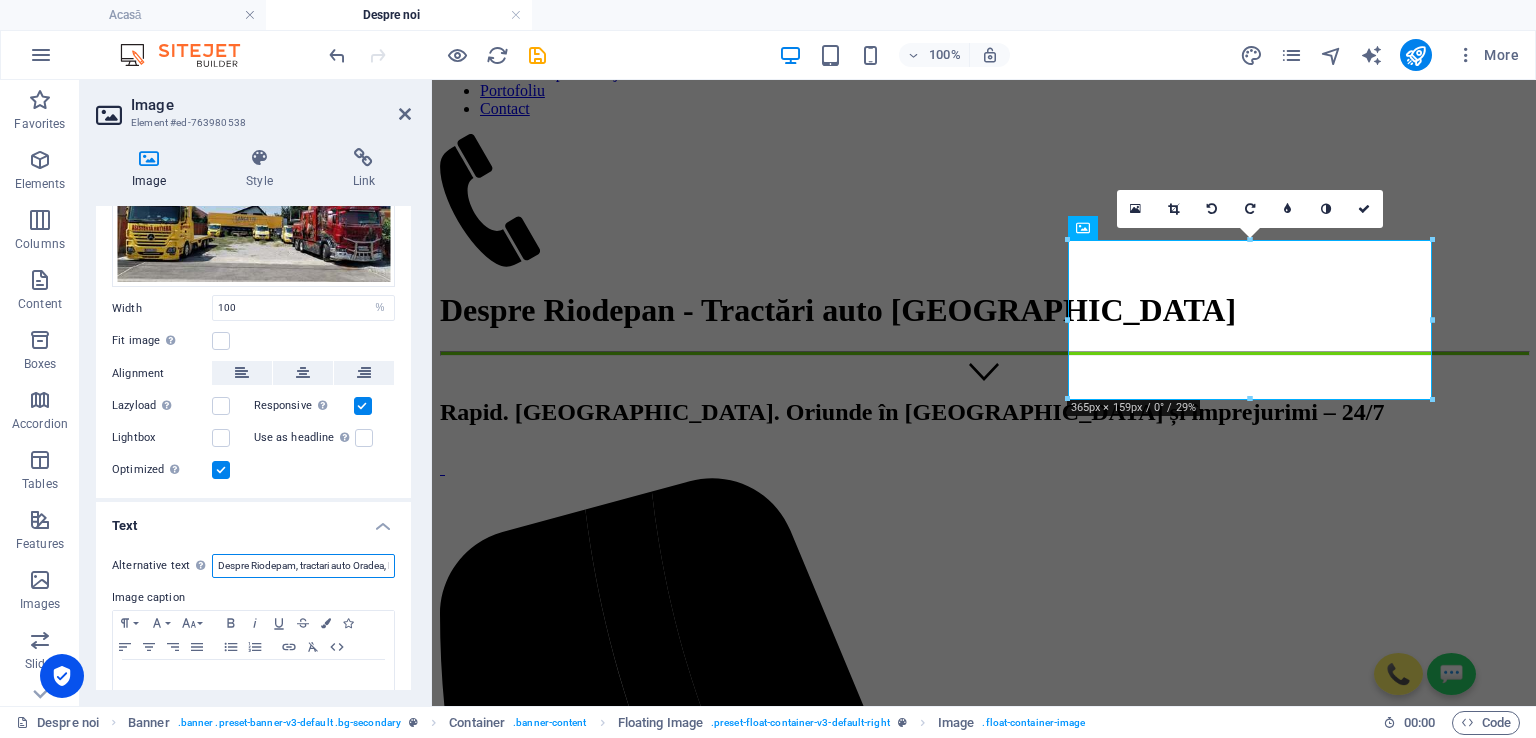 click on "Despre Riodepam, tractari auto Oradea, Bihor" at bounding box center [303, 566] 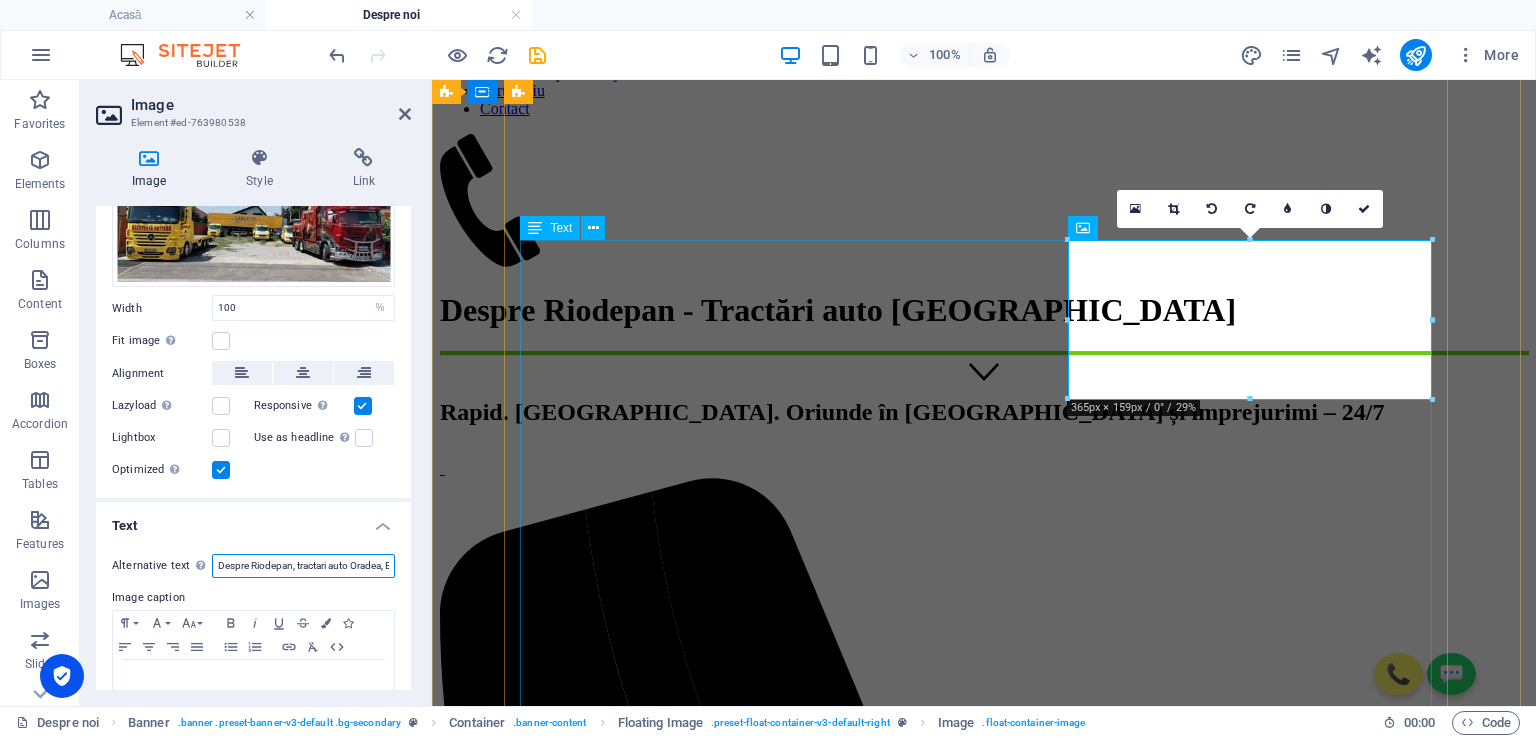 type on "Despre Riodepan, tractari auto Oradea, Bihor" 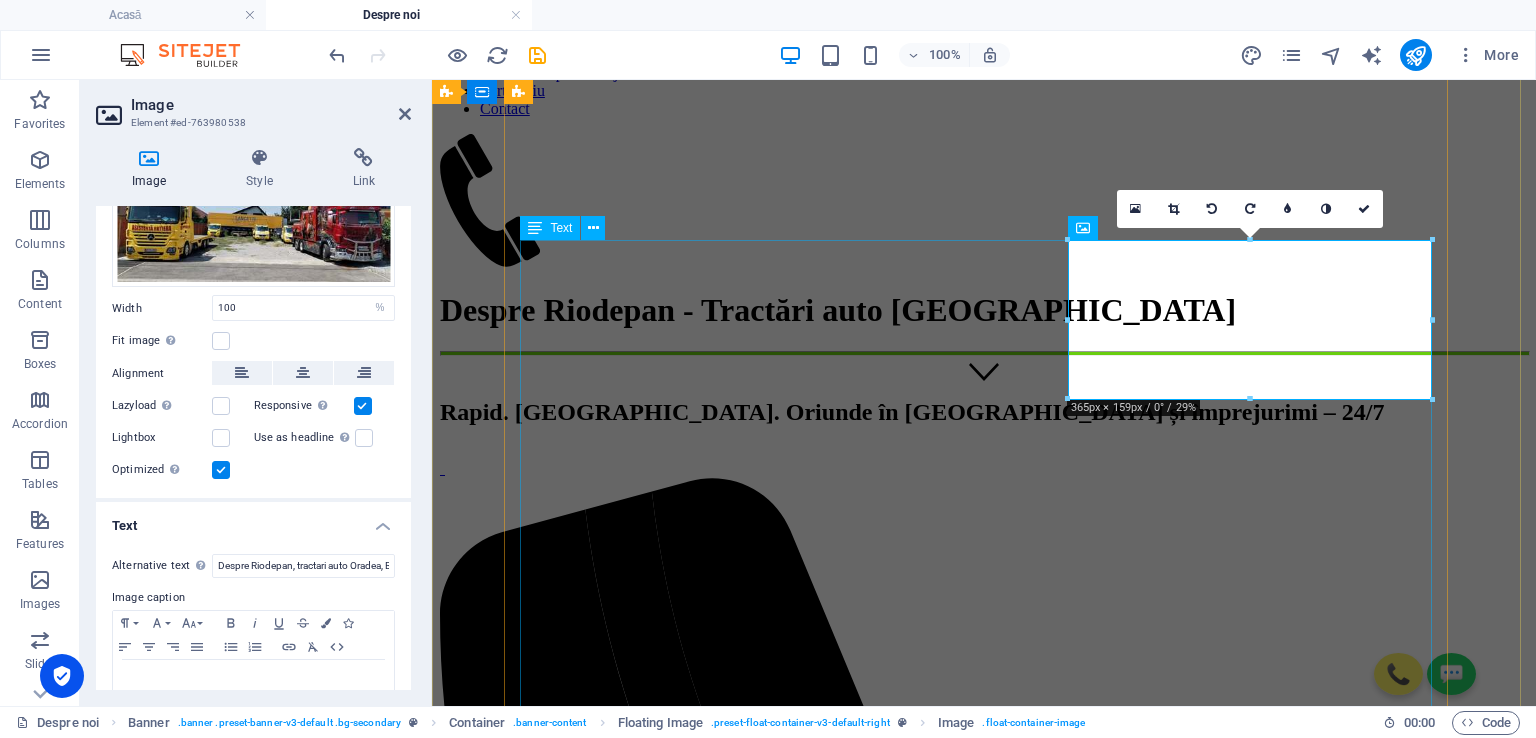 click on "Cu o experiență de peste 15 ani, SC Riodepan SRL vă oferă servicii de  tractări auto profesionale  NON-STOP în  [GEOGRAPHIC_DATA] , [GEOGRAPHIC_DATA] , dar și  național  și  internațional . Cu seriozitate și profesionalism, asigurăm activități complete în domeniul tractărilor auto. Oferim  servicii de tractare auto 24h/24h, 7 zile din 7 - local, național și internațional  - pentru autovehicule comerciale sau autoturisme avariate, defecte sau noi,  tractări autovehicule cu roțile blocate, cutii de viteze blocate sau chei pierdute , tractări SUV-uri, tractări dube, tractari mașini de epocă, rulote, ATV-uri etc. Asigurăm transport pentru utilaje agricole sau utilaje de construcții cu masa maximă [DATE] tone. Cu autospeciale performante, noi și dotate cu trailere profesionale alături de experiența noastră în domeniu, ne străduim să vă oferim servicii de cea mai bună calitate. Odată contactați, vom interveni la locația solicitată în cel mai scurt timp posibil.          sau" at bounding box center [984, 4200] 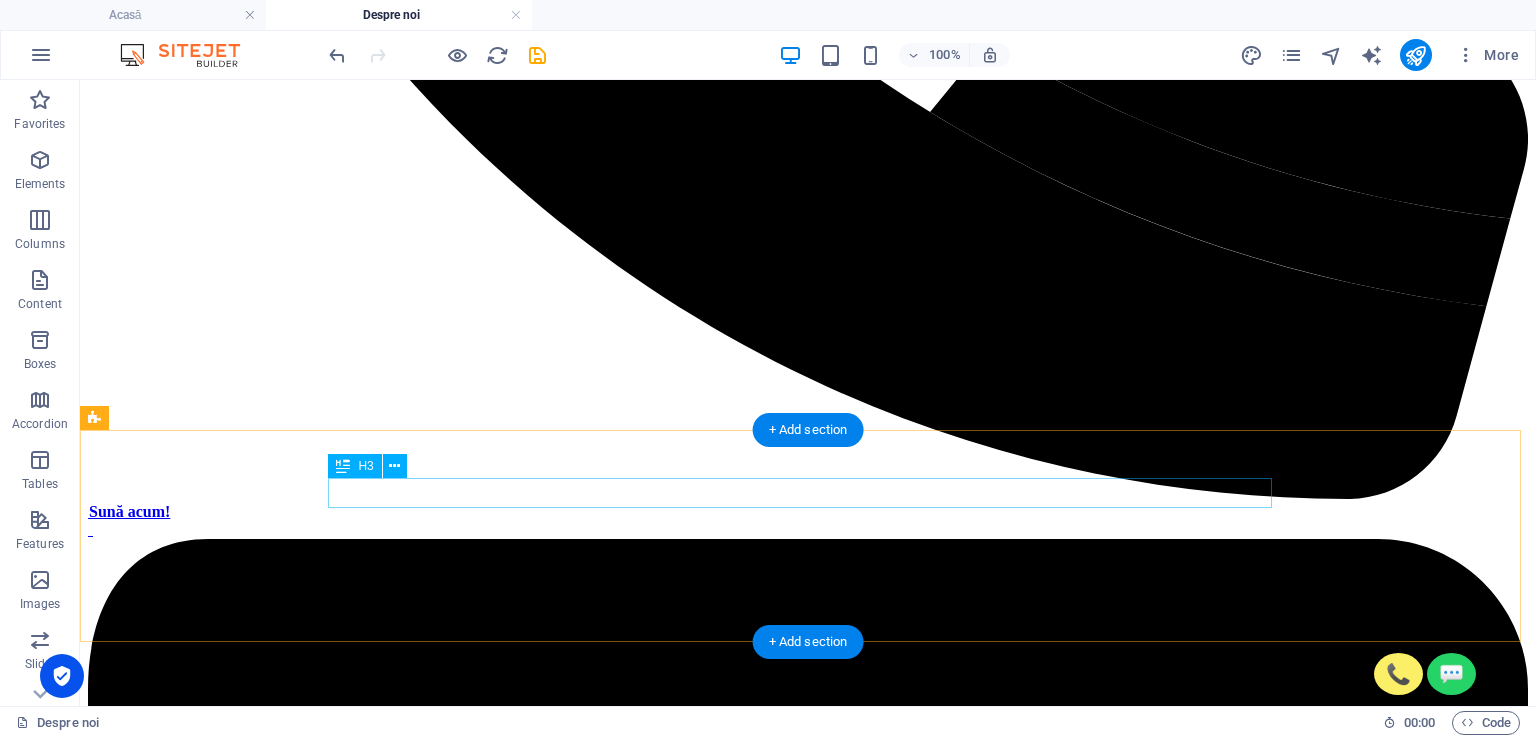 scroll, scrollTop: 1700, scrollLeft: 0, axis: vertical 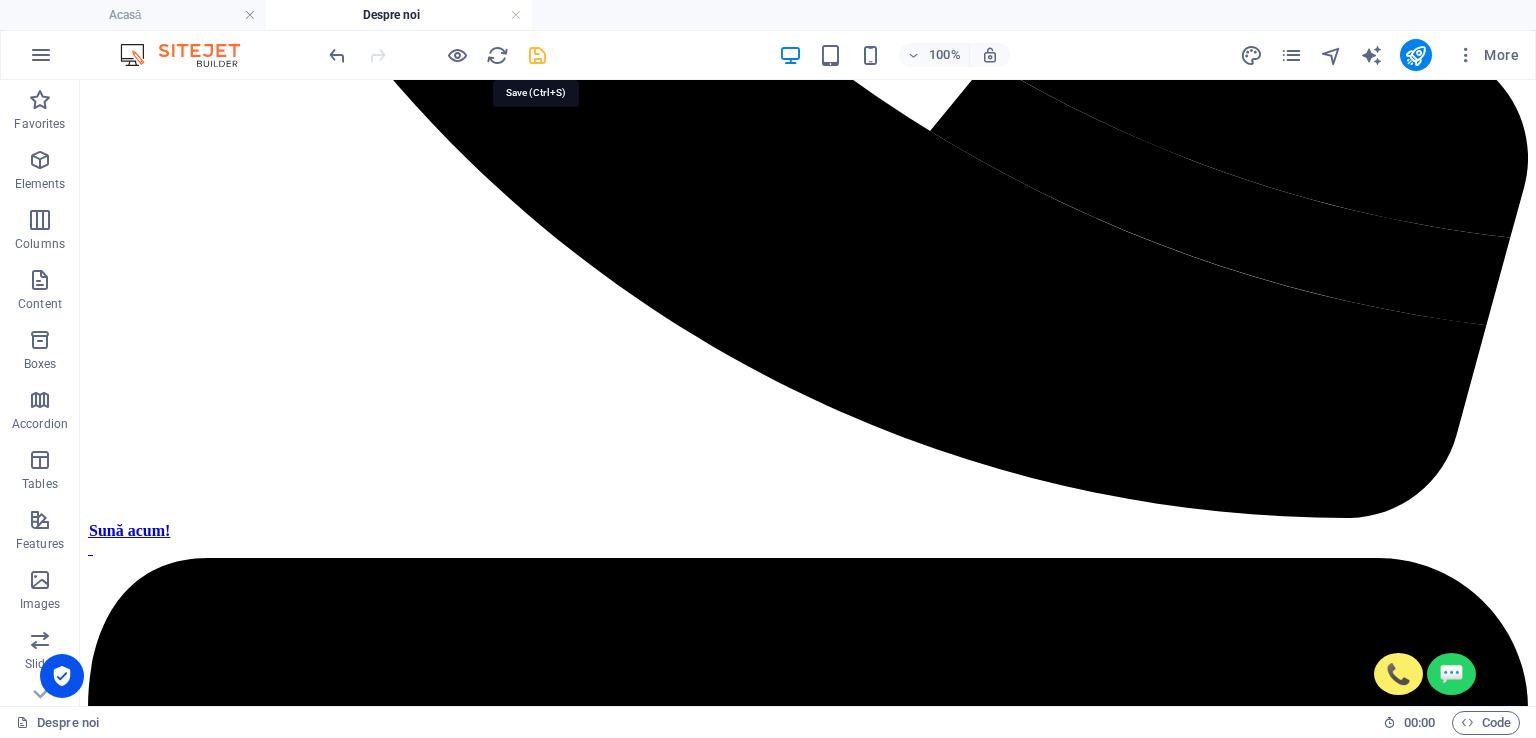 click at bounding box center [537, 55] 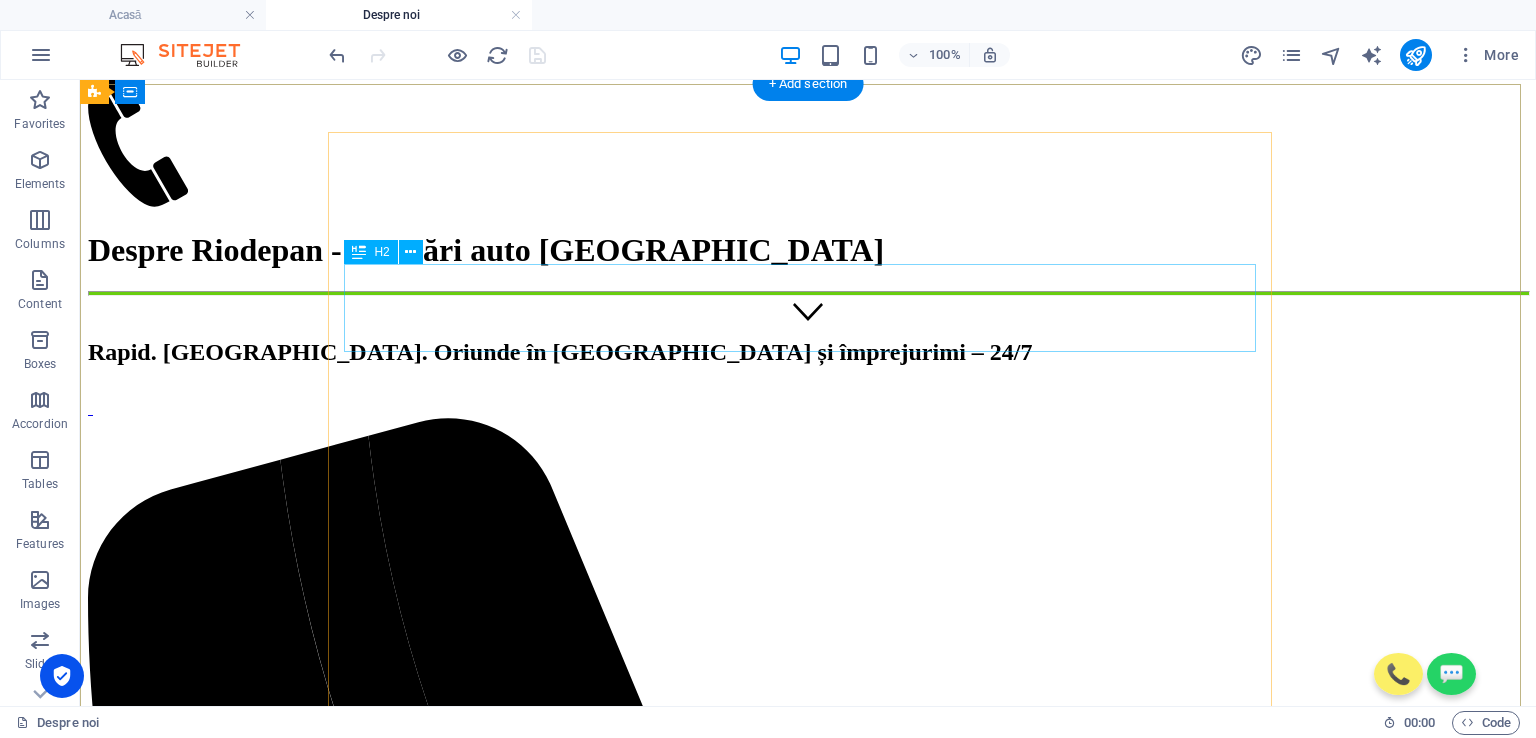 scroll, scrollTop: 100, scrollLeft: 0, axis: vertical 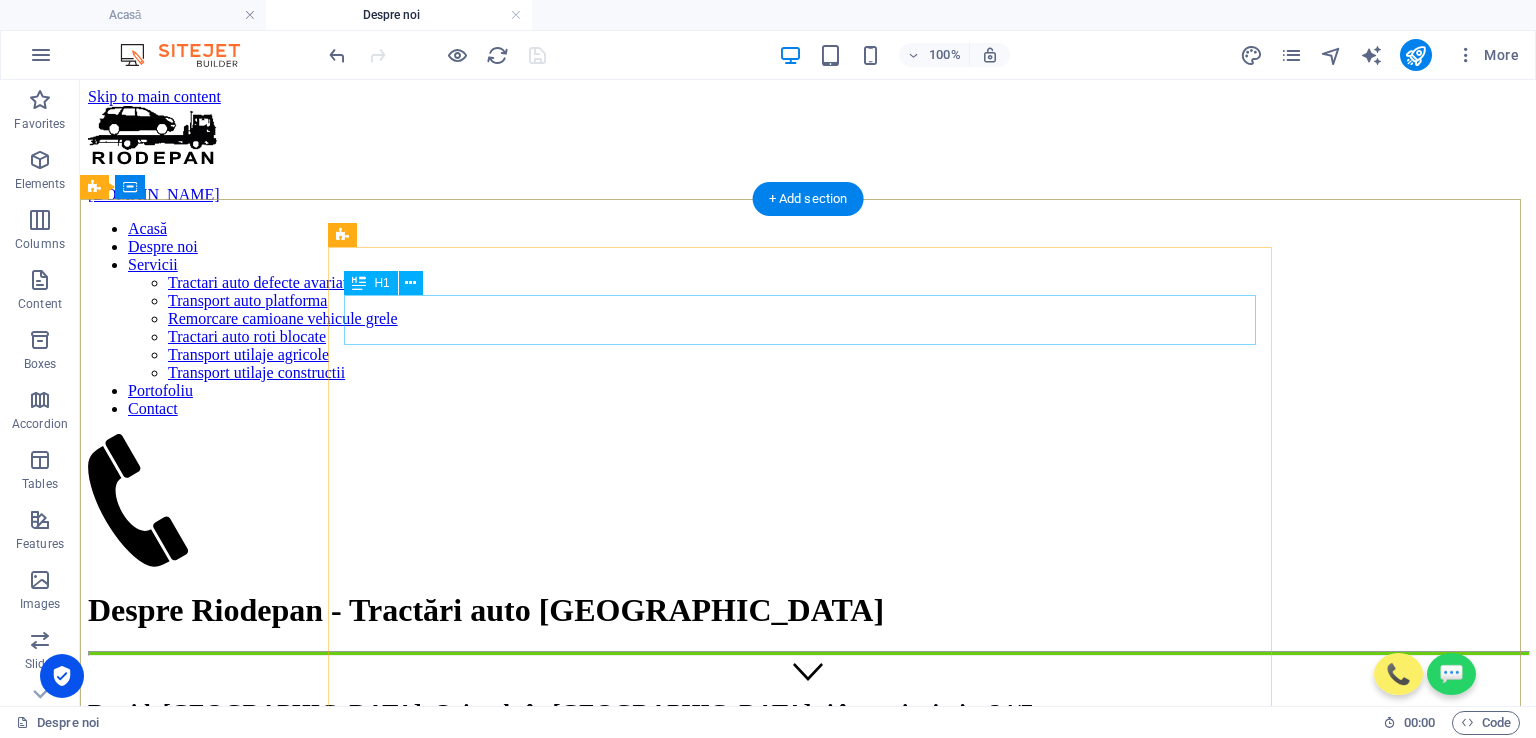 click on "Despre Riodepan - Tractări auto [GEOGRAPHIC_DATA]" at bounding box center (808, 610) 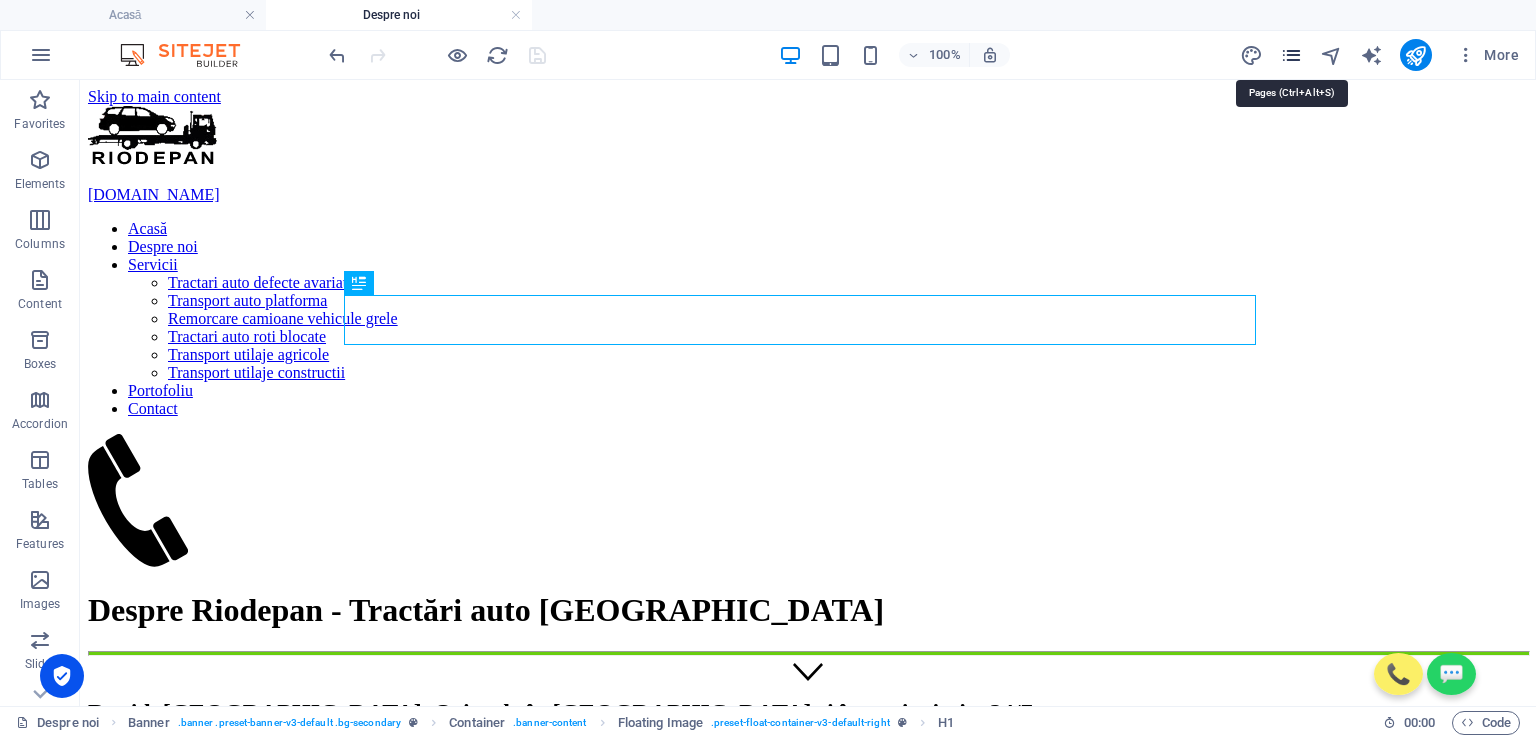 click at bounding box center (1291, 55) 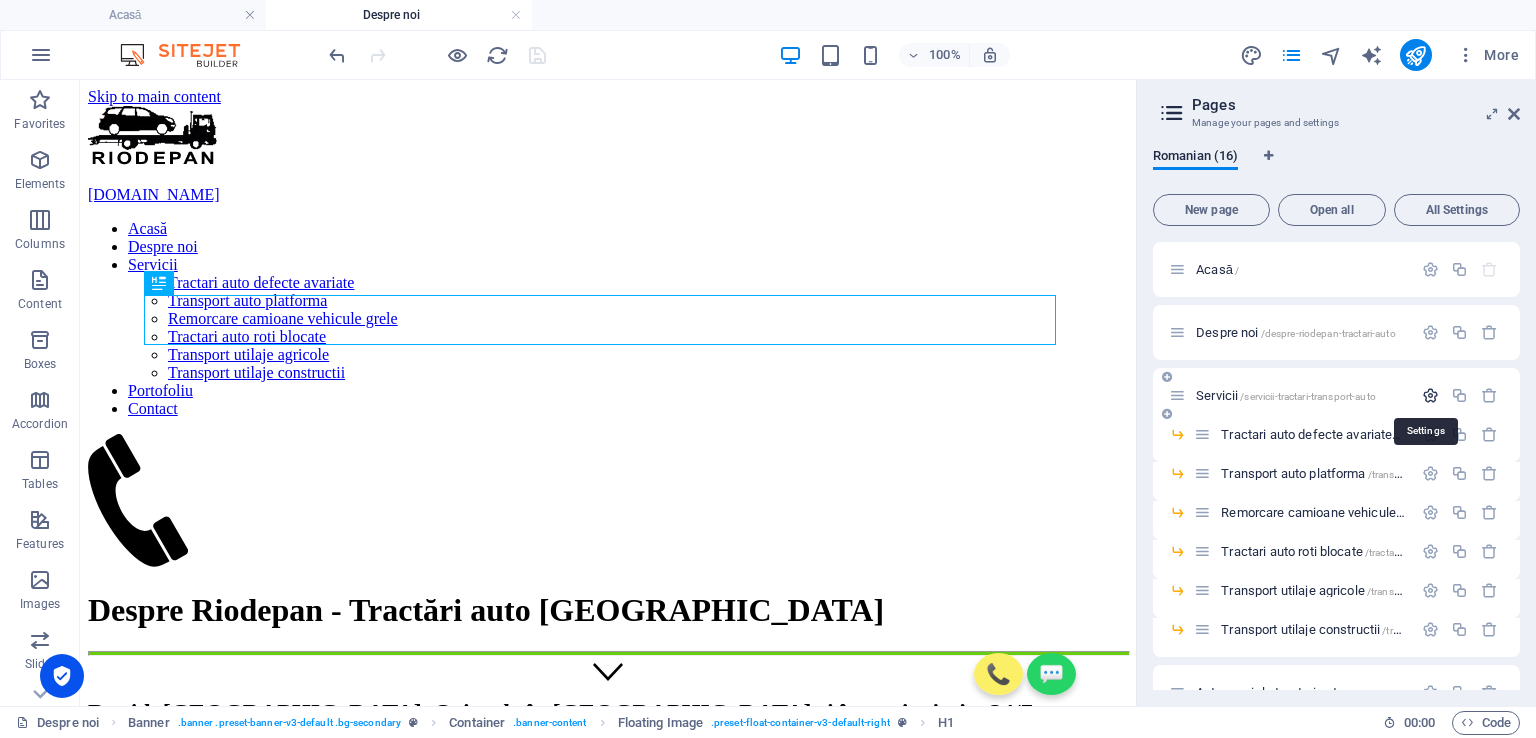 click at bounding box center [1430, 395] 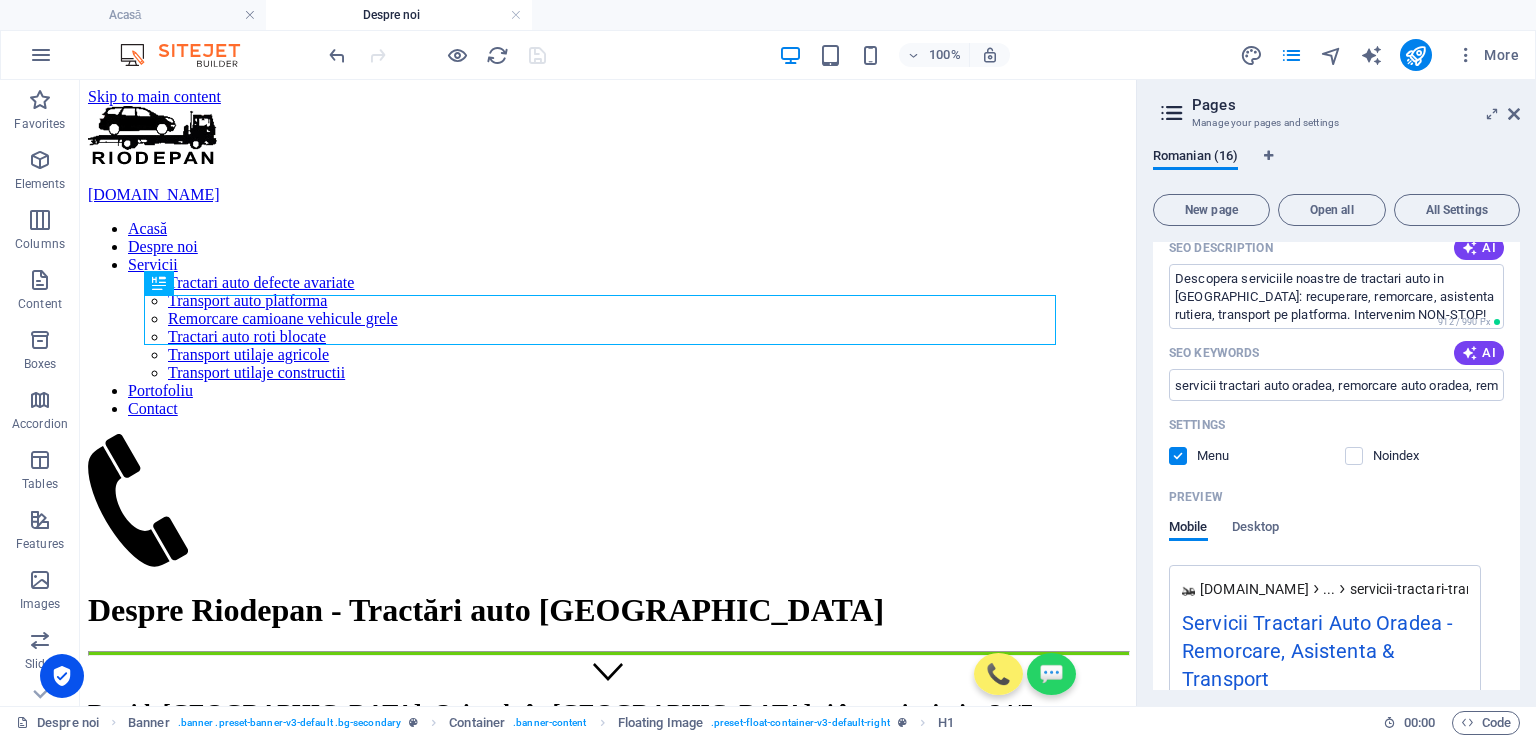 scroll, scrollTop: 300, scrollLeft: 0, axis: vertical 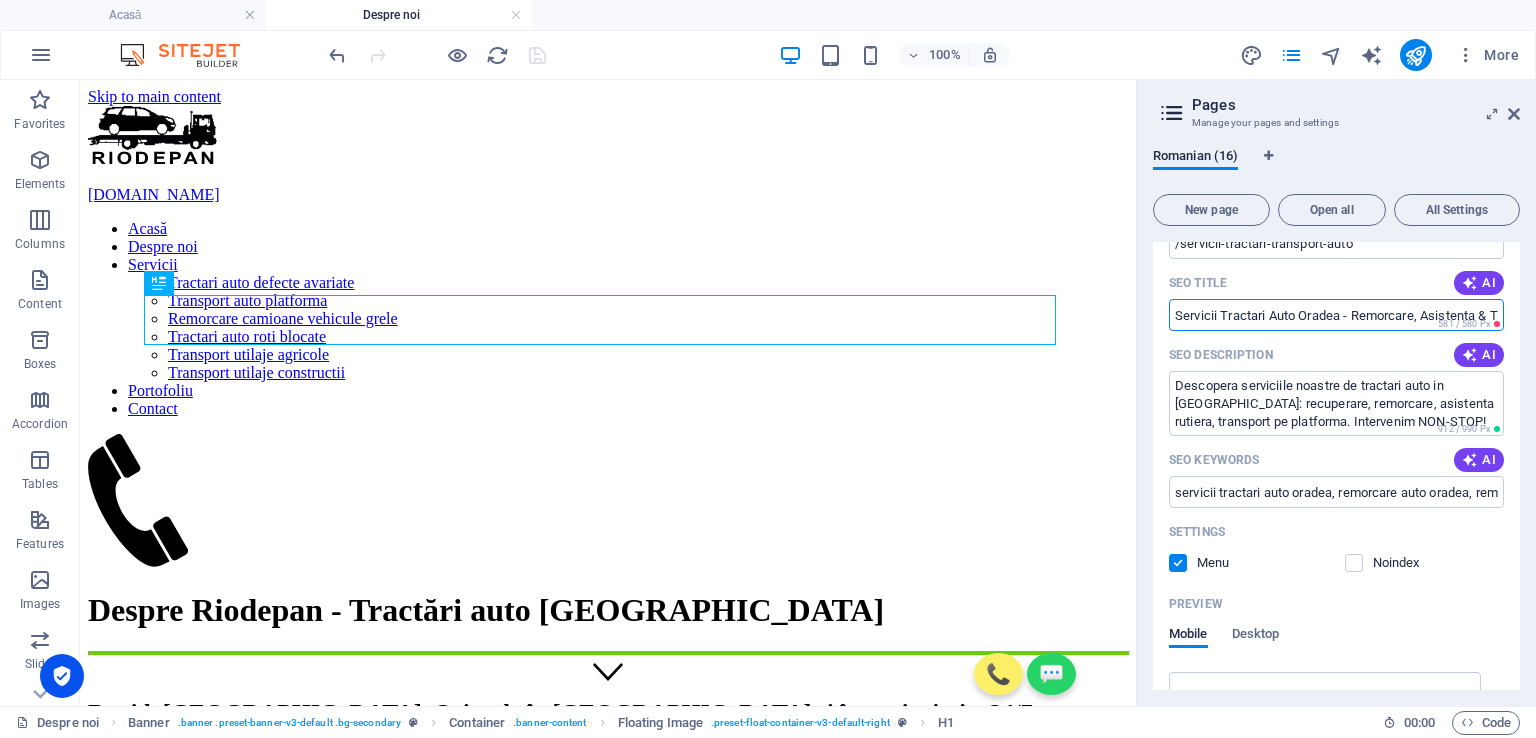 click on "Servicii Tractari Auto Oradea - Remorcare, Asistenta & Transport" at bounding box center [1336, 315] 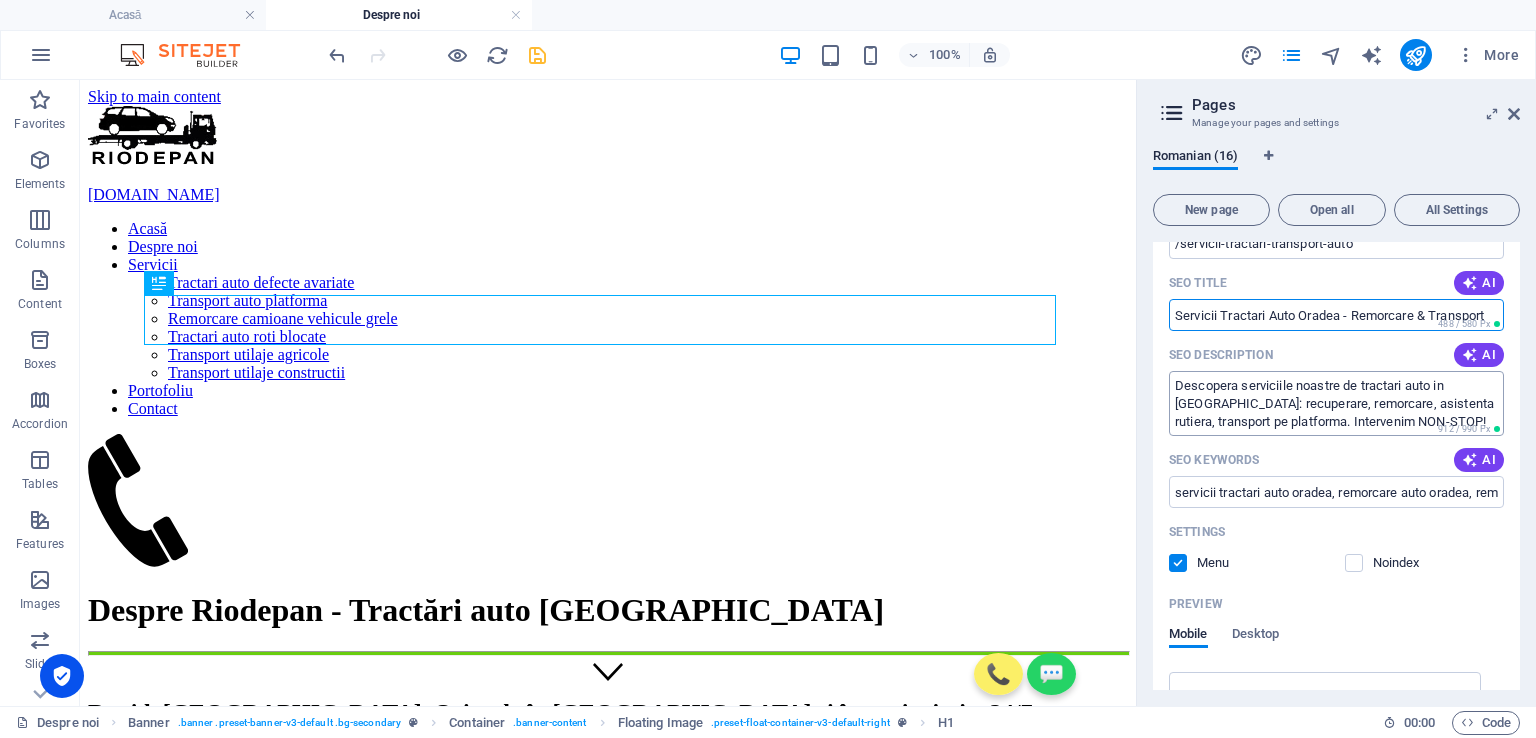 type on "Servicii Tractari Auto Oradea - Remorcare & Transport" 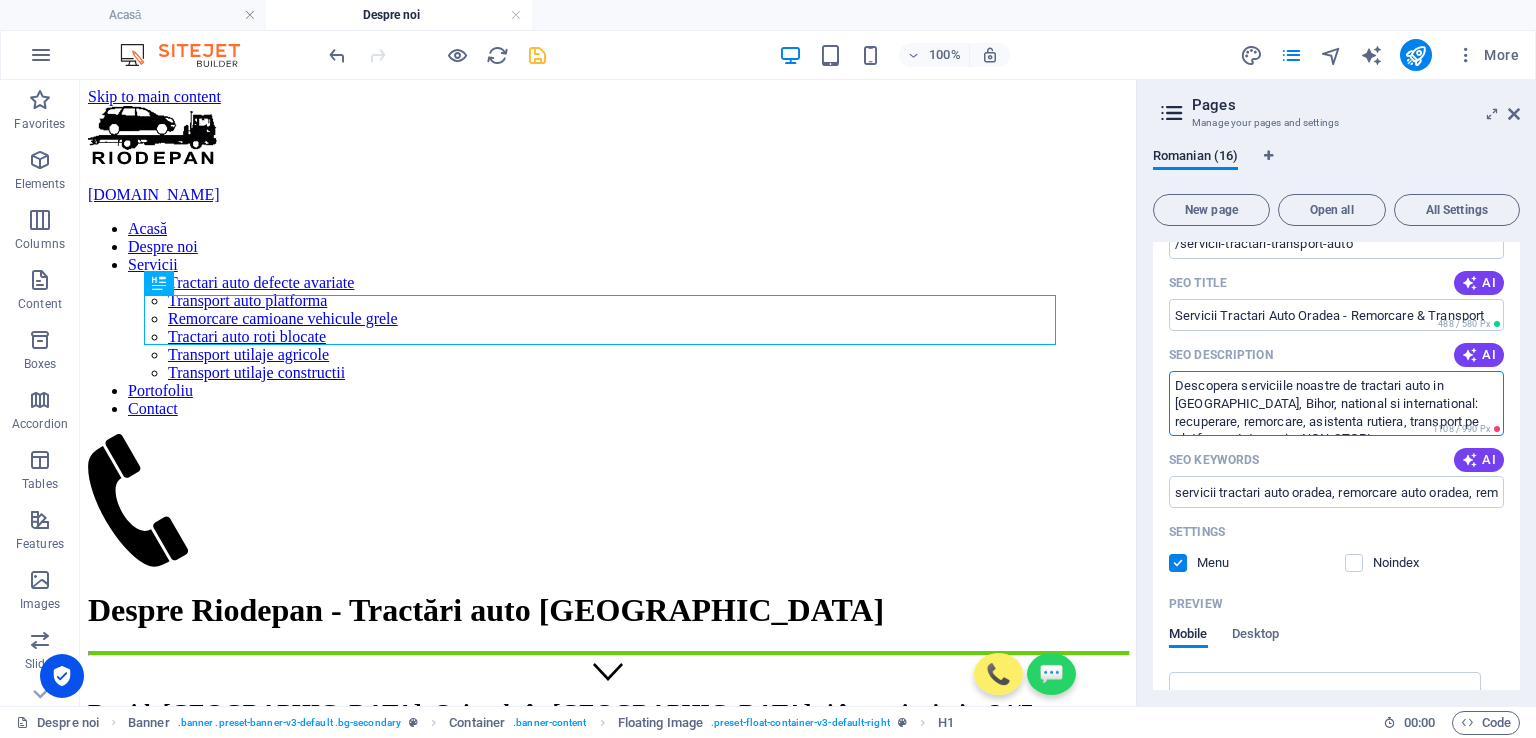click on "Descopera serviciile noastre de tractari auto in [GEOGRAPHIC_DATA], Bihor, national si international: recuperare, remorcare, asistenta rutiera, transport pe platforma. Intervenim NON-STOP!" at bounding box center [1336, 403] 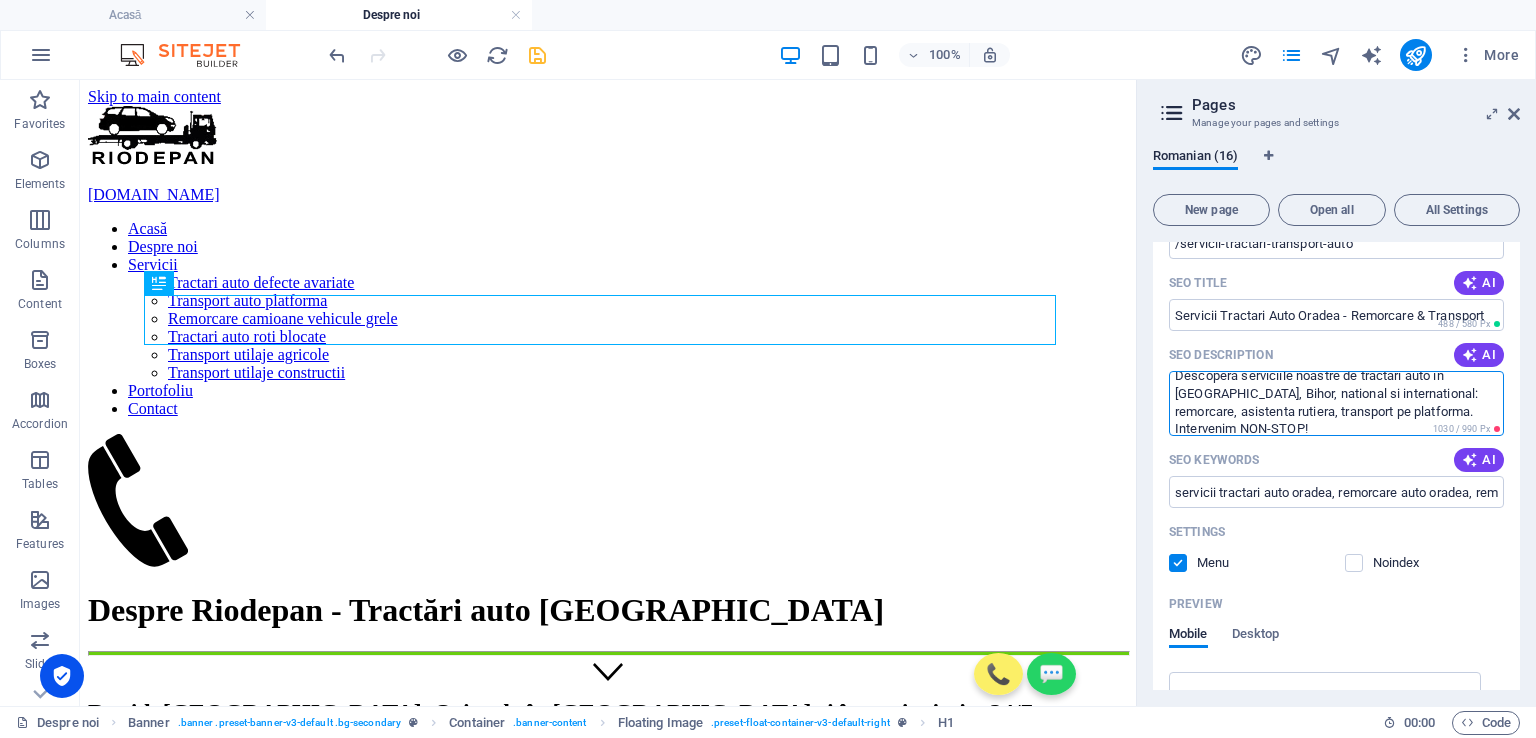 scroll, scrollTop: 0, scrollLeft: 0, axis: both 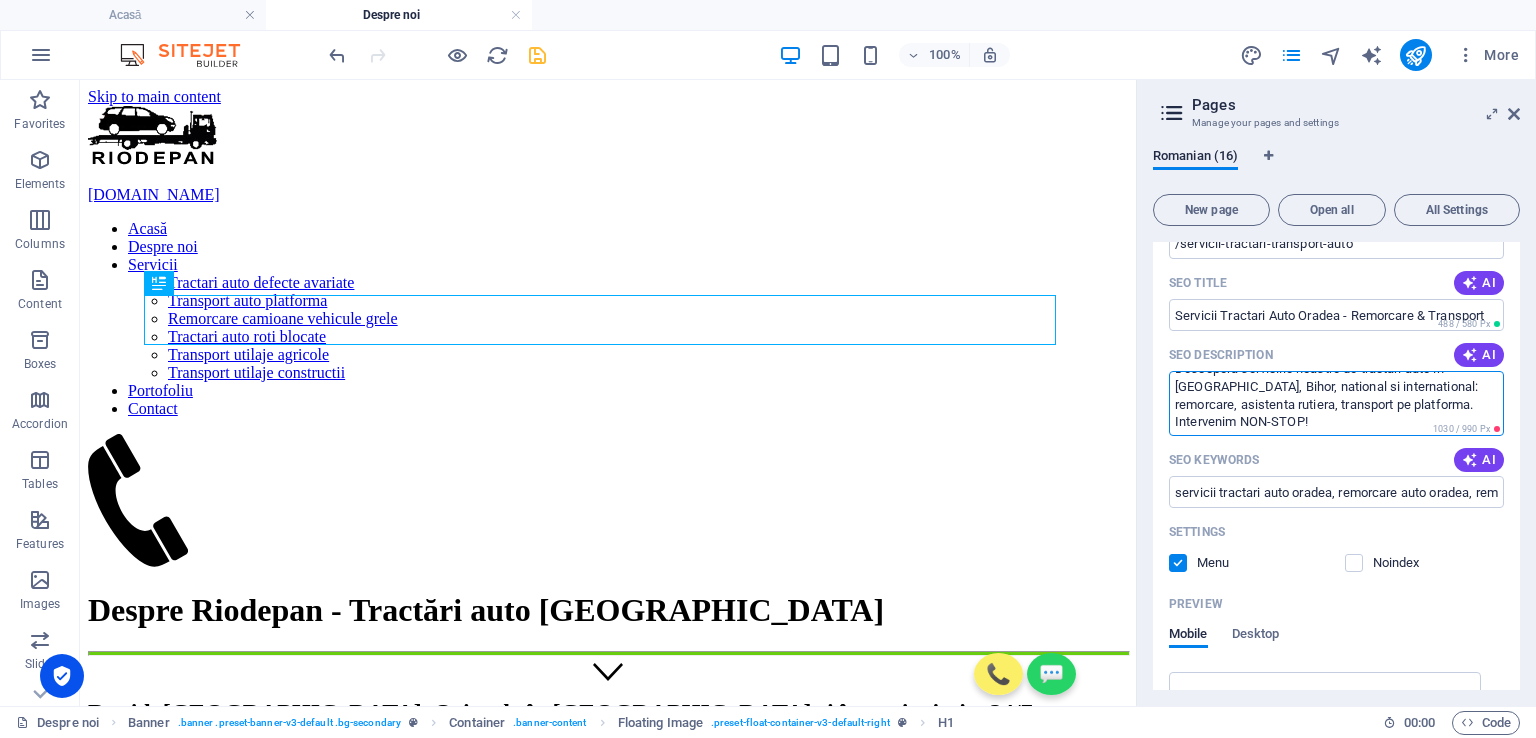 drag, startPoint x: 1417, startPoint y: 417, endPoint x: 1421, endPoint y: 429, distance: 12.649111 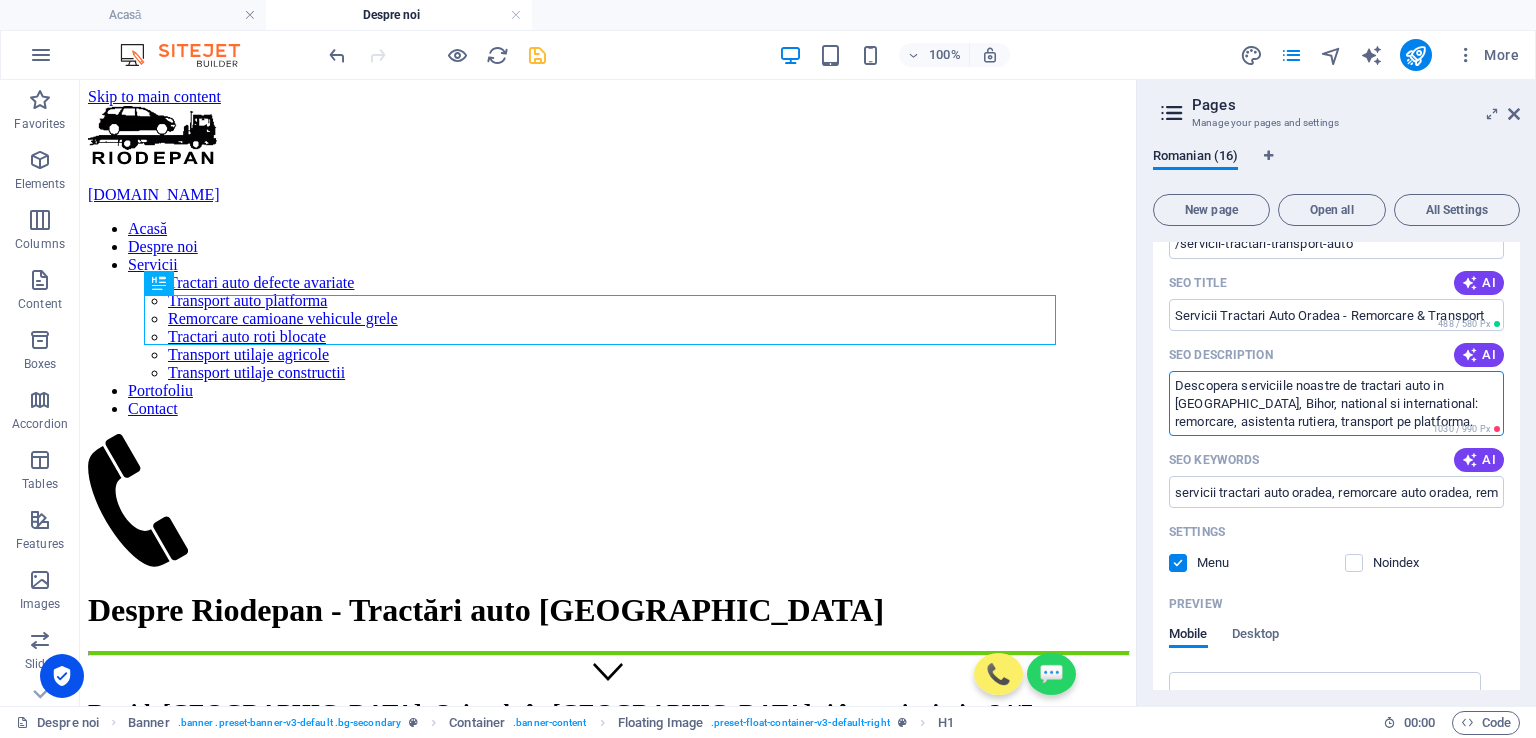 scroll, scrollTop: 0, scrollLeft: 0, axis: both 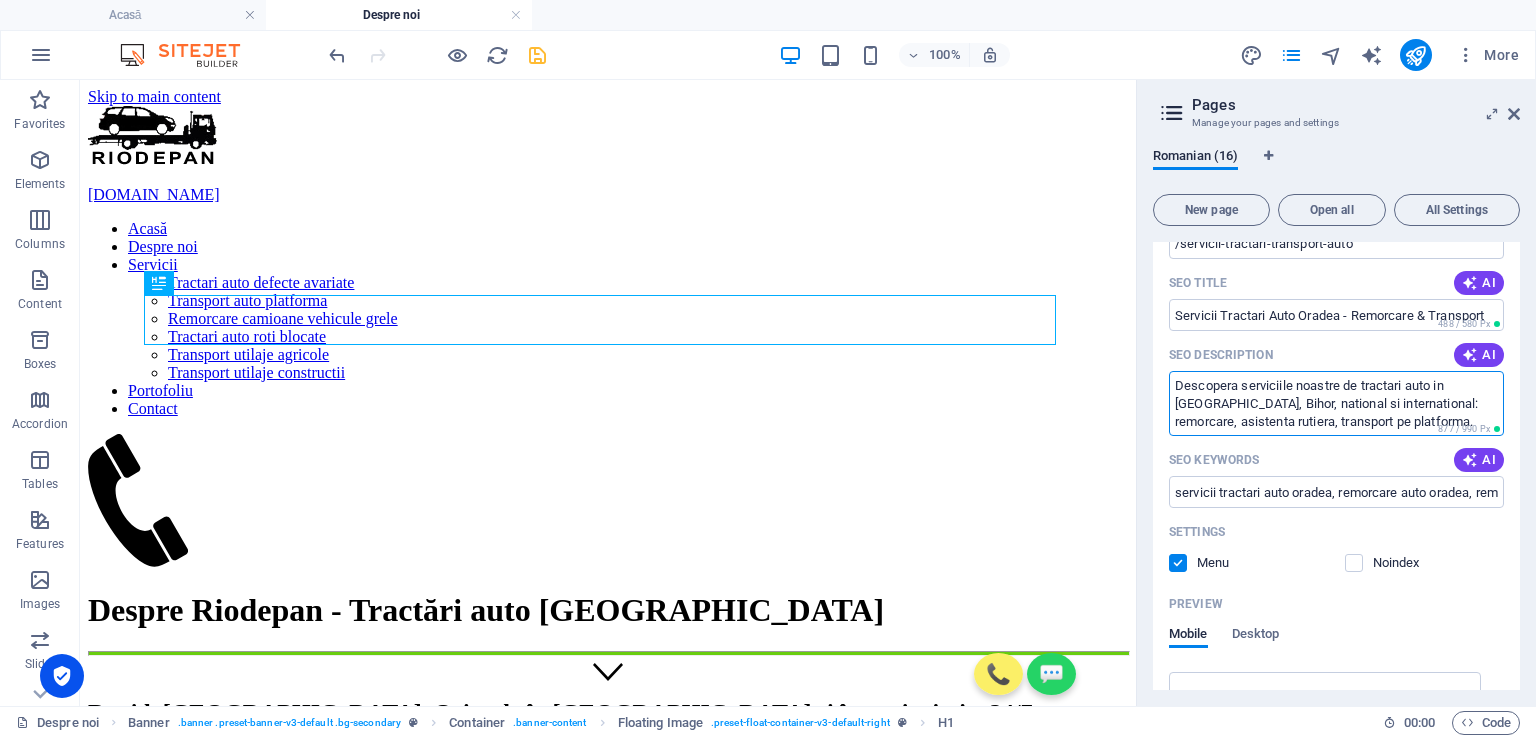 click on "Descopera serviciile noastre de tractari auto in [GEOGRAPHIC_DATA], Bihor, national si international: remorcare, asistenta rutiera, transport pe platforma." at bounding box center (1336, 403) 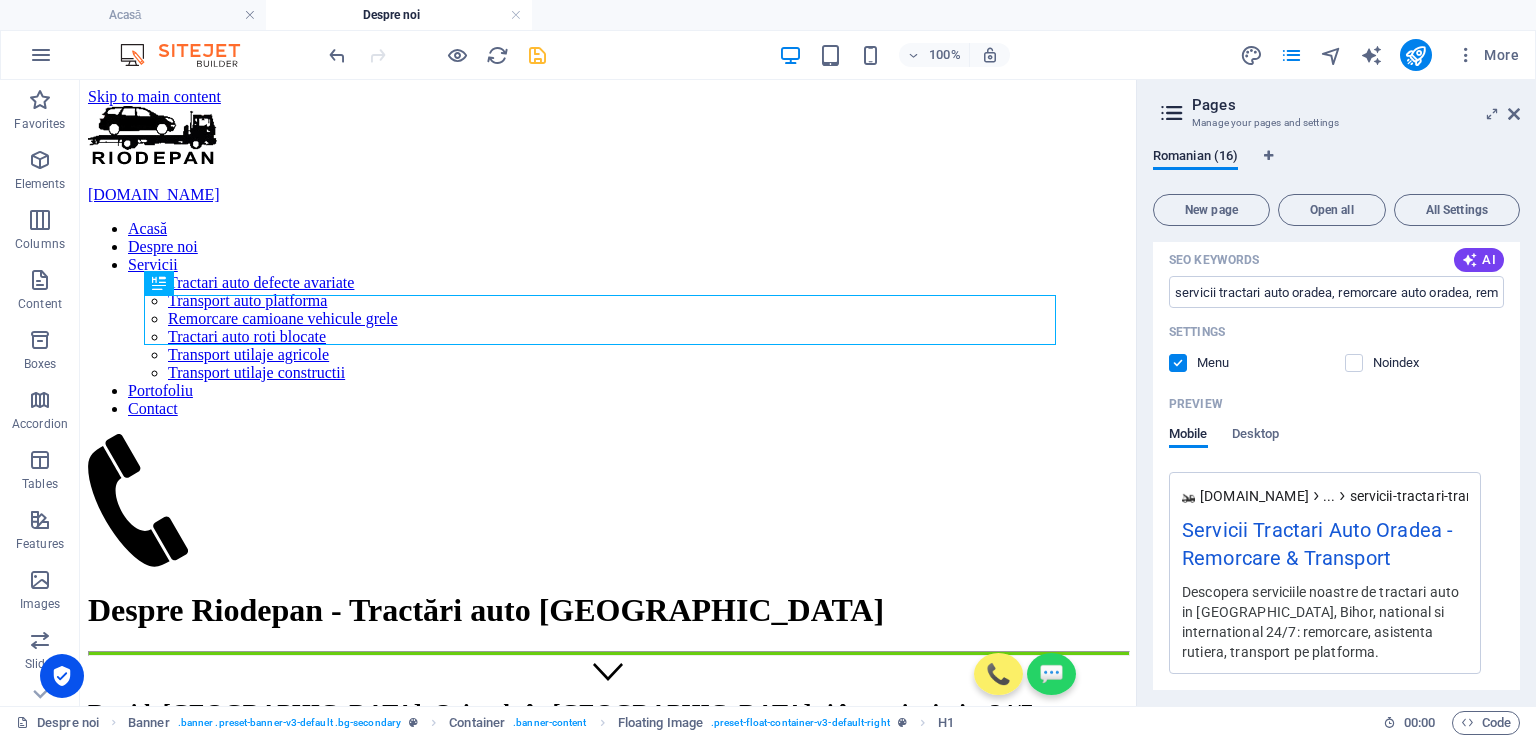 scroll, scrollTop: 700, scrollLeft: 0, axis: vertical 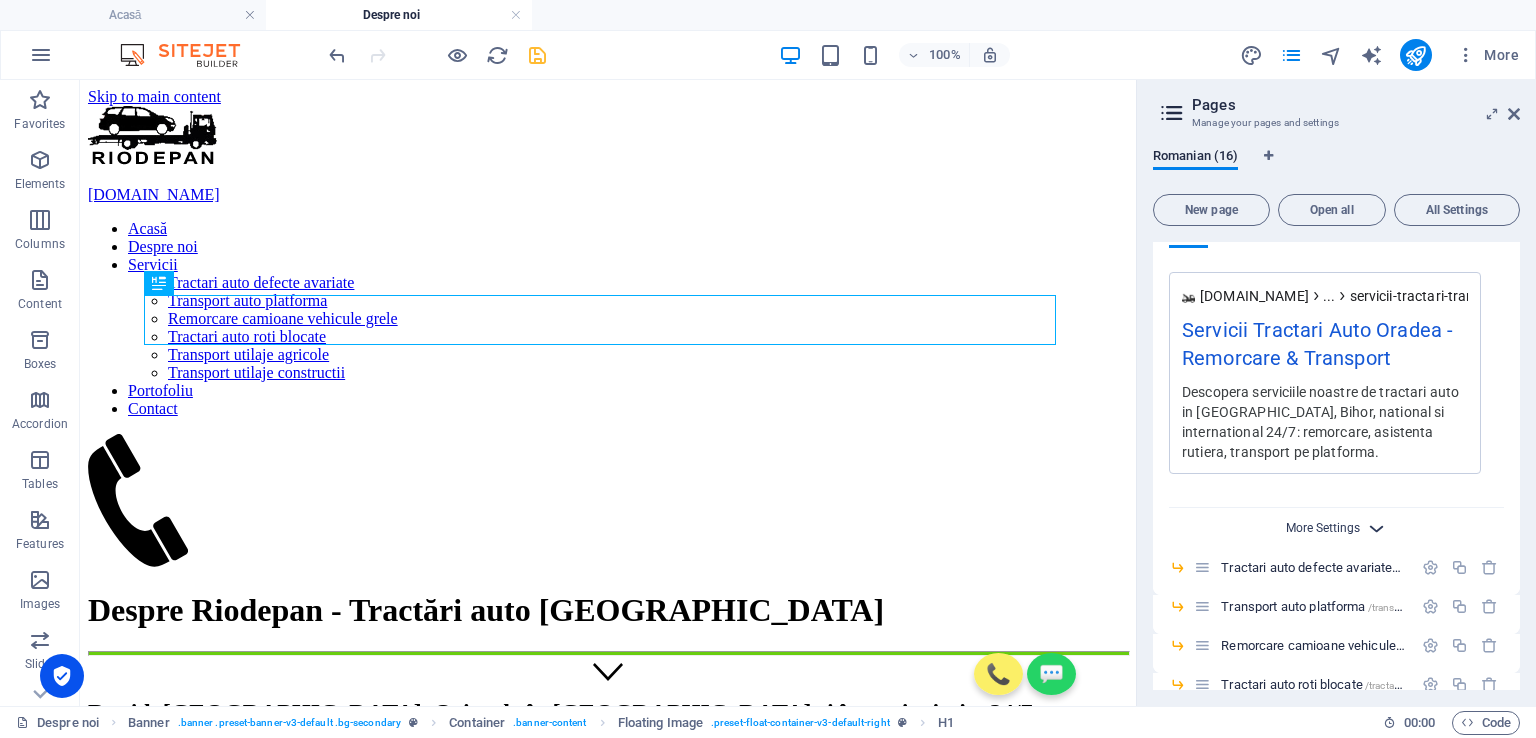 type on "Descopera serviciile noastre de tractari auto in [GEOGRAPHIC_DATA], Bihor, national si international 24/7: remorcare, asistenta rutiera, transport pe platforma." 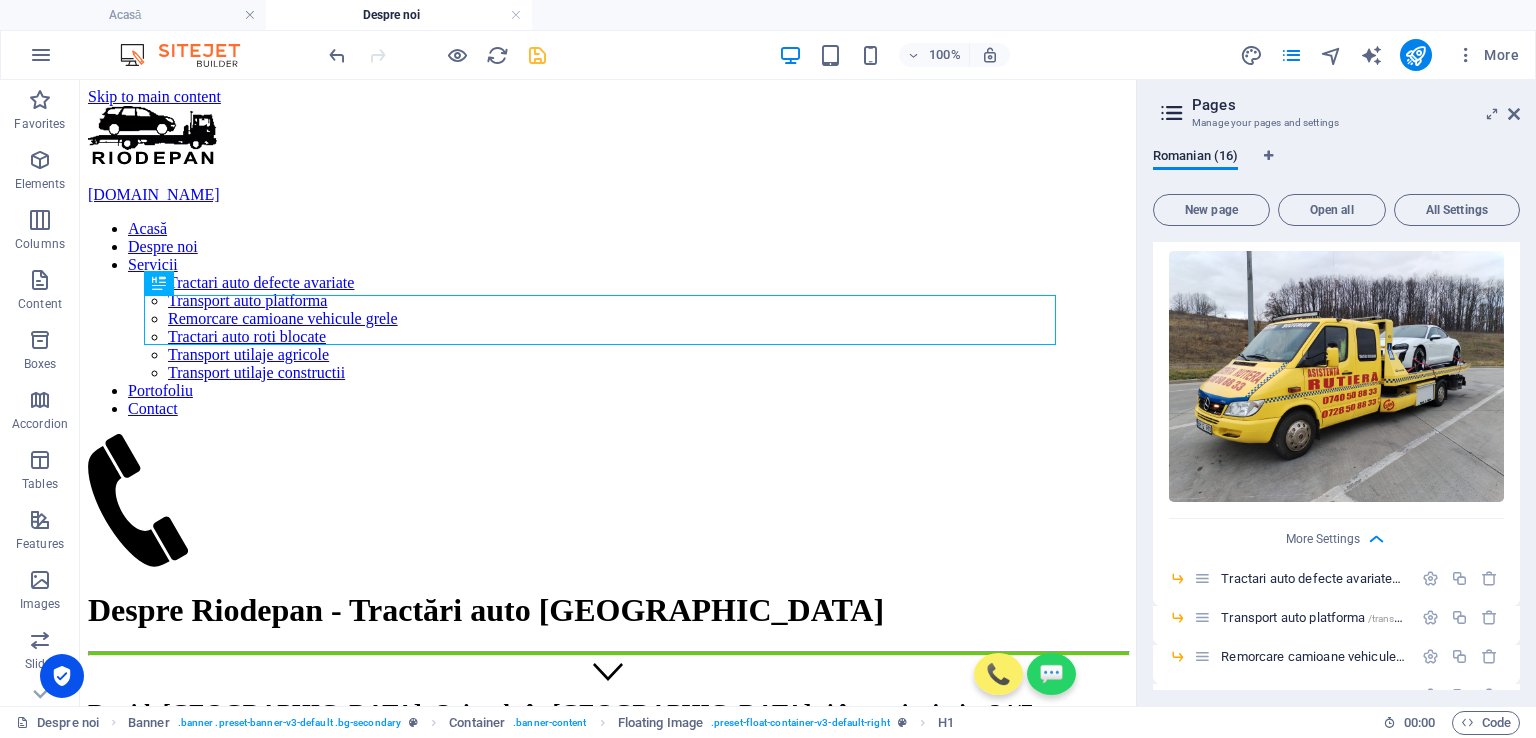 scroll, scrollTop: 1200, scrollLeft: 0, axis: vertical 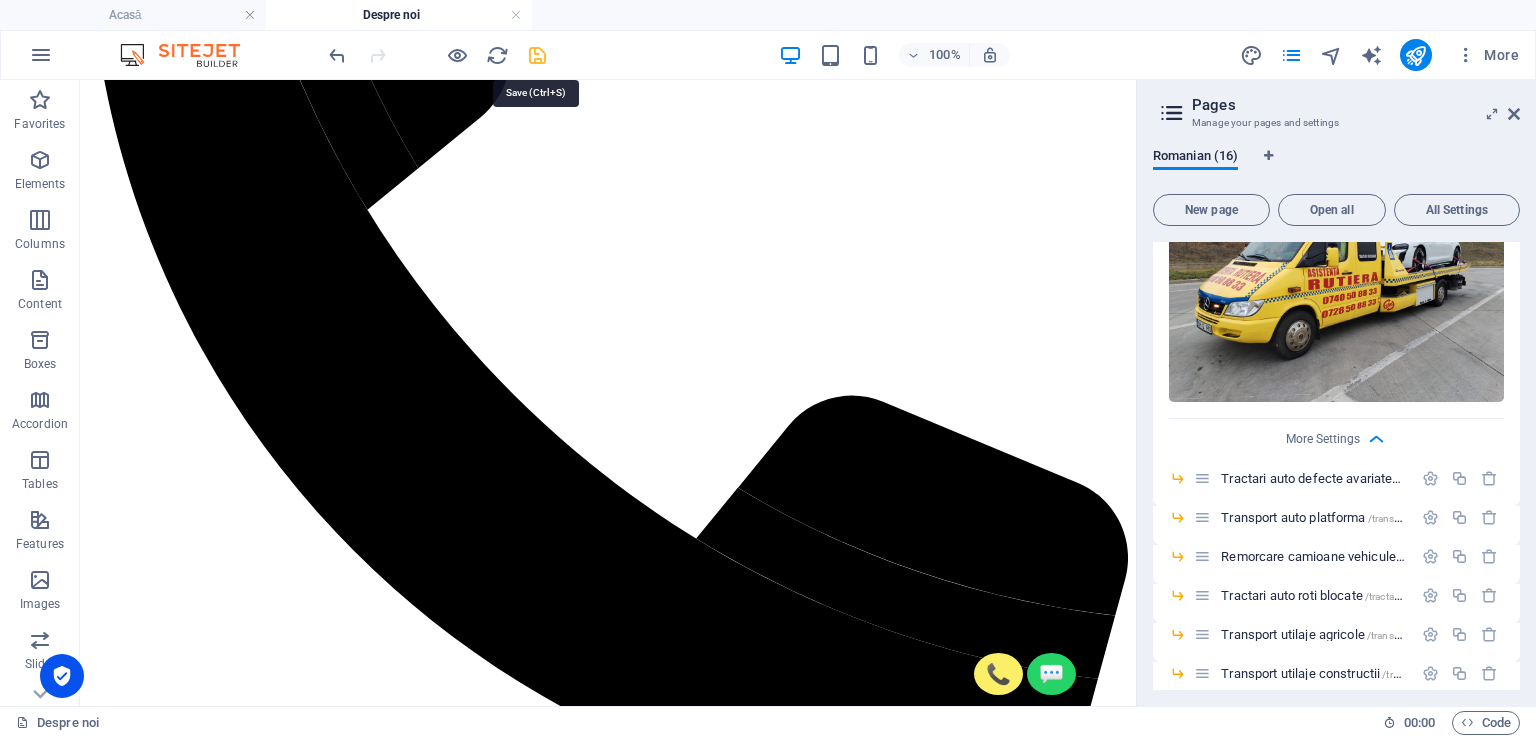 click at bounding box center [537, 55] 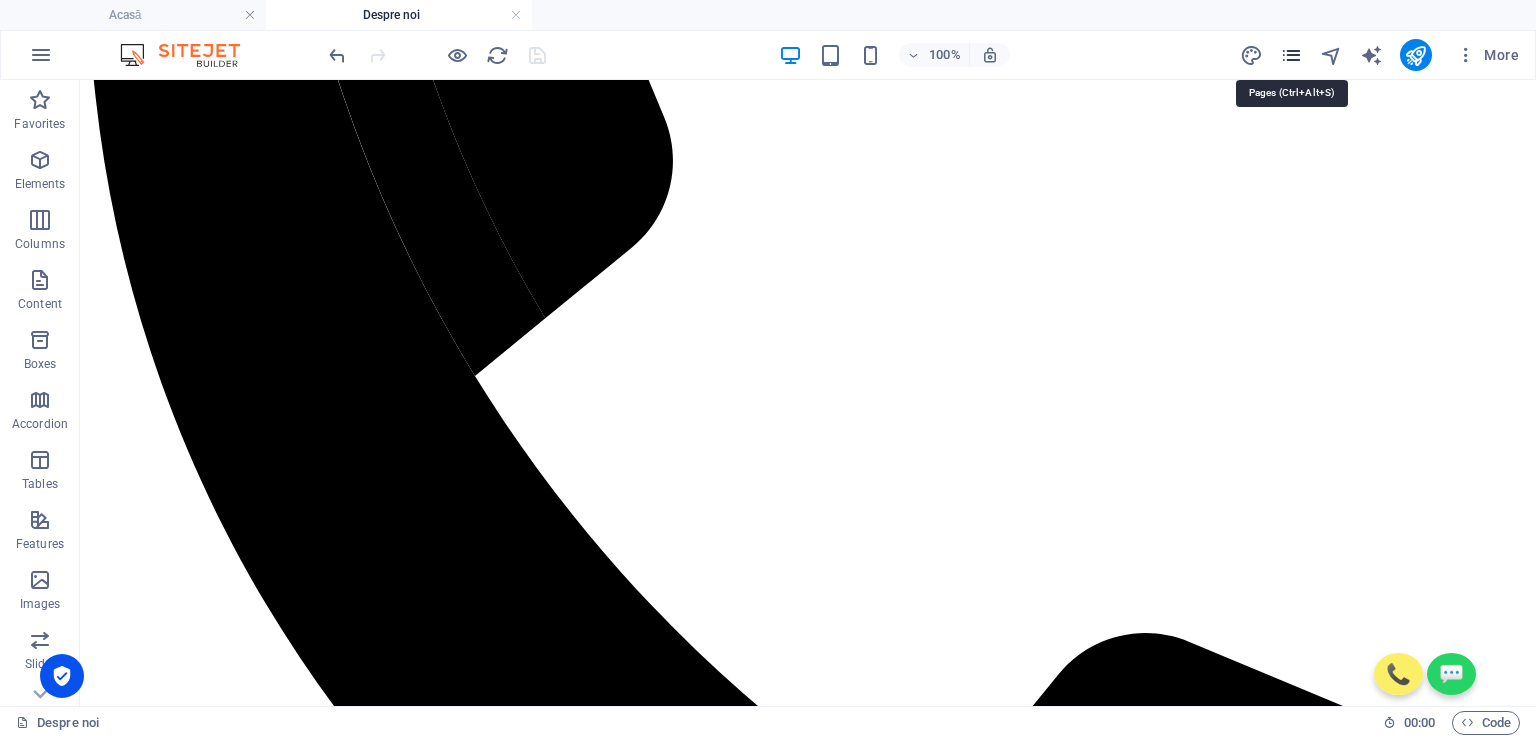 click at bounding box center (1291, 55) 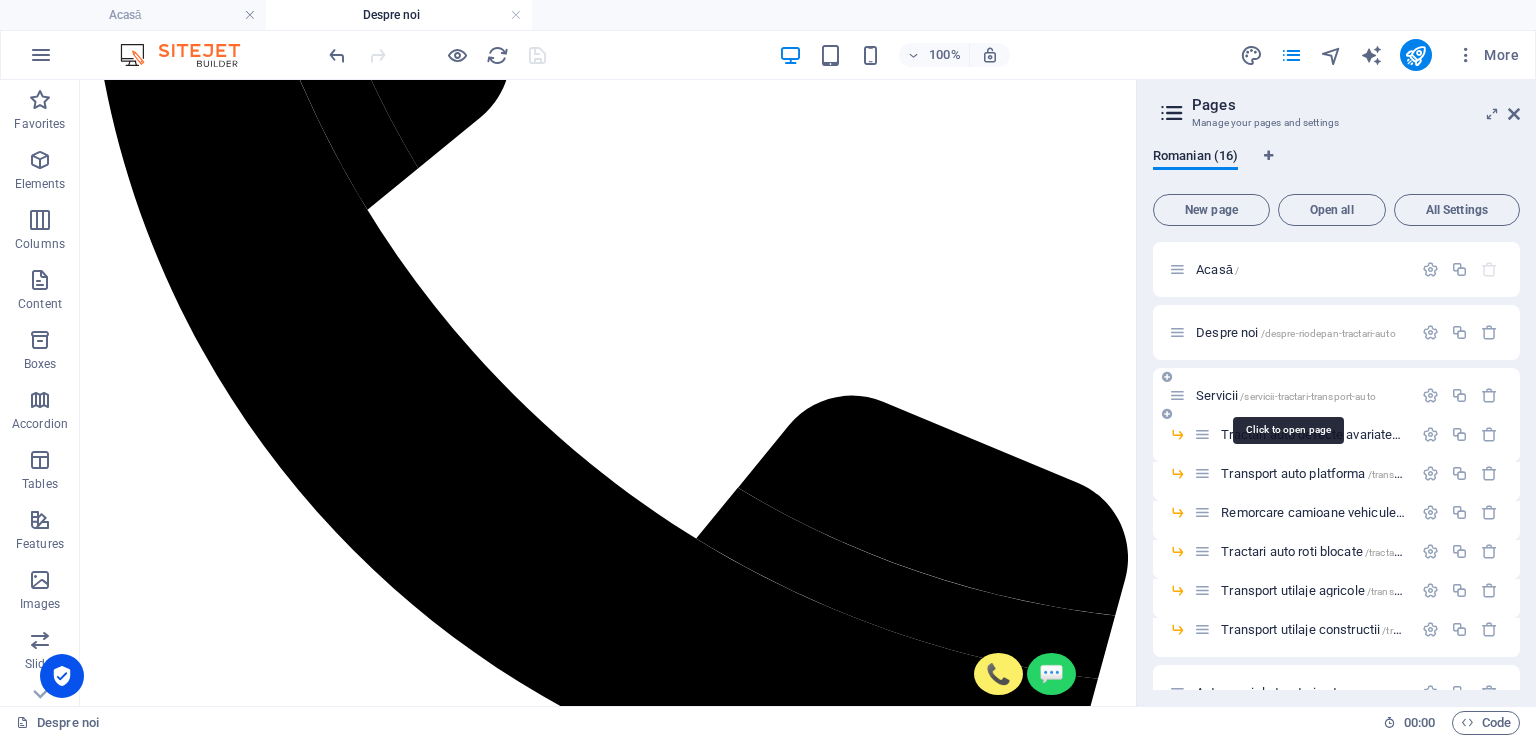 click on "Servicii /servicii-tractari-transport-auto" at bounding box center [1286, 395] 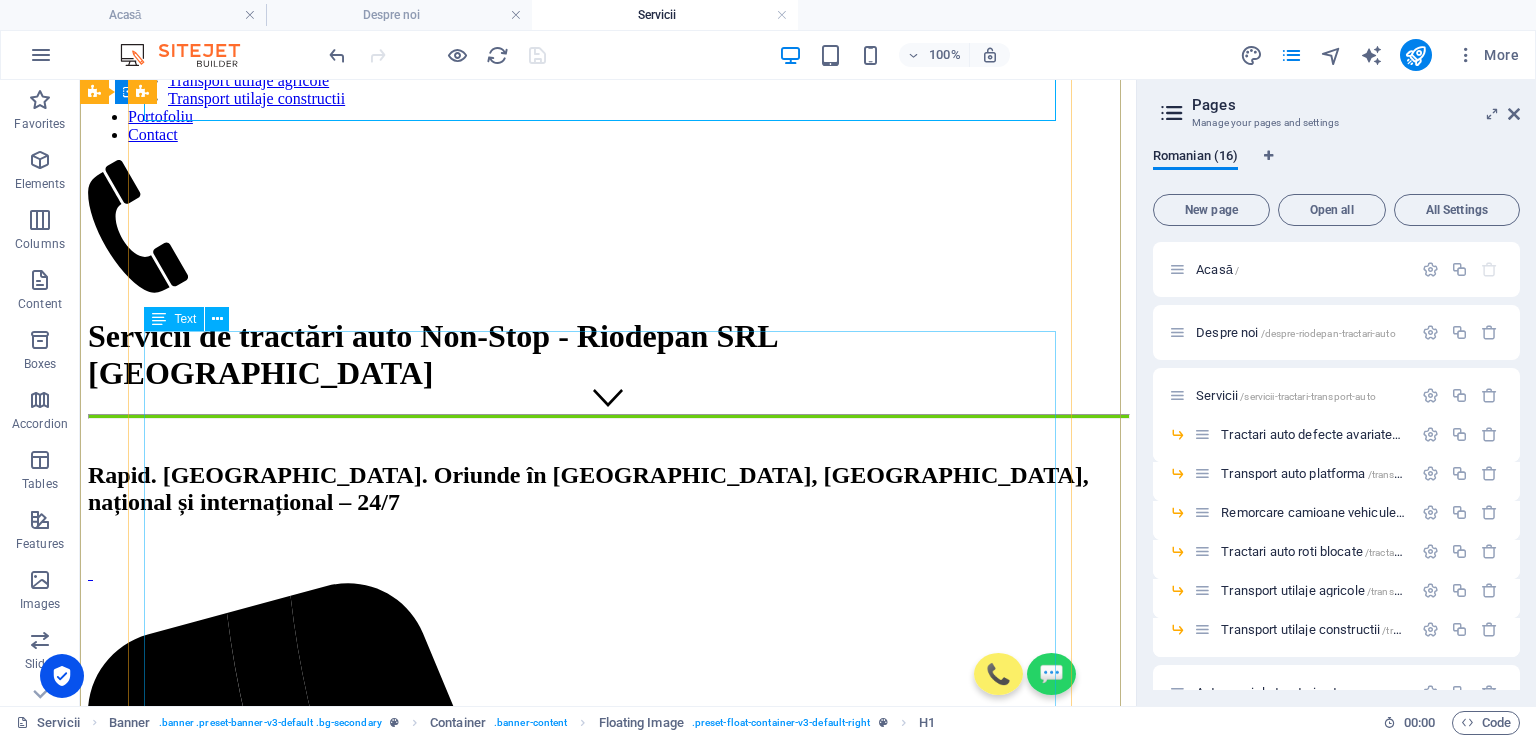 scroll, scrollTop: 300, scrollLeft: 0, axis: vertical 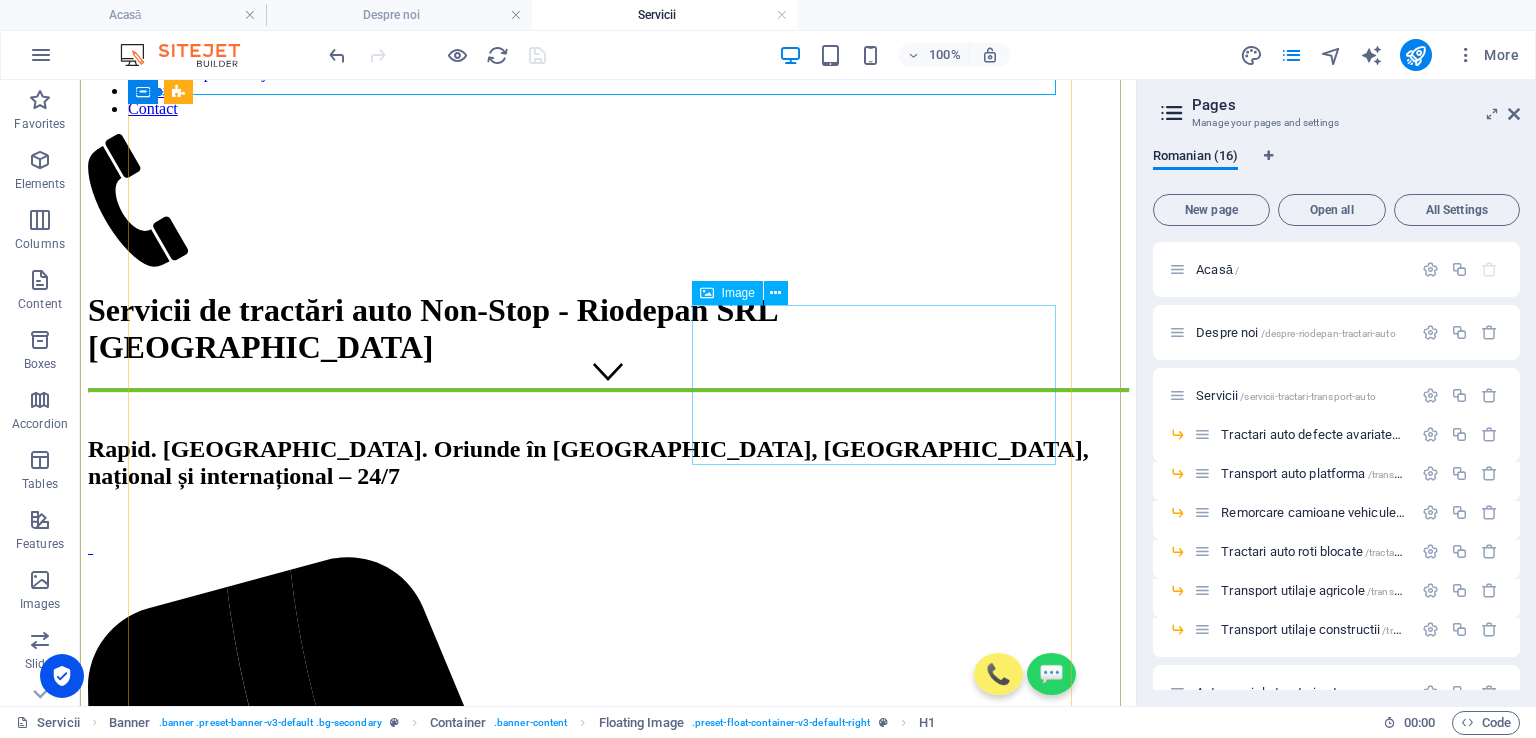 click at bounding box center (608, 2943) 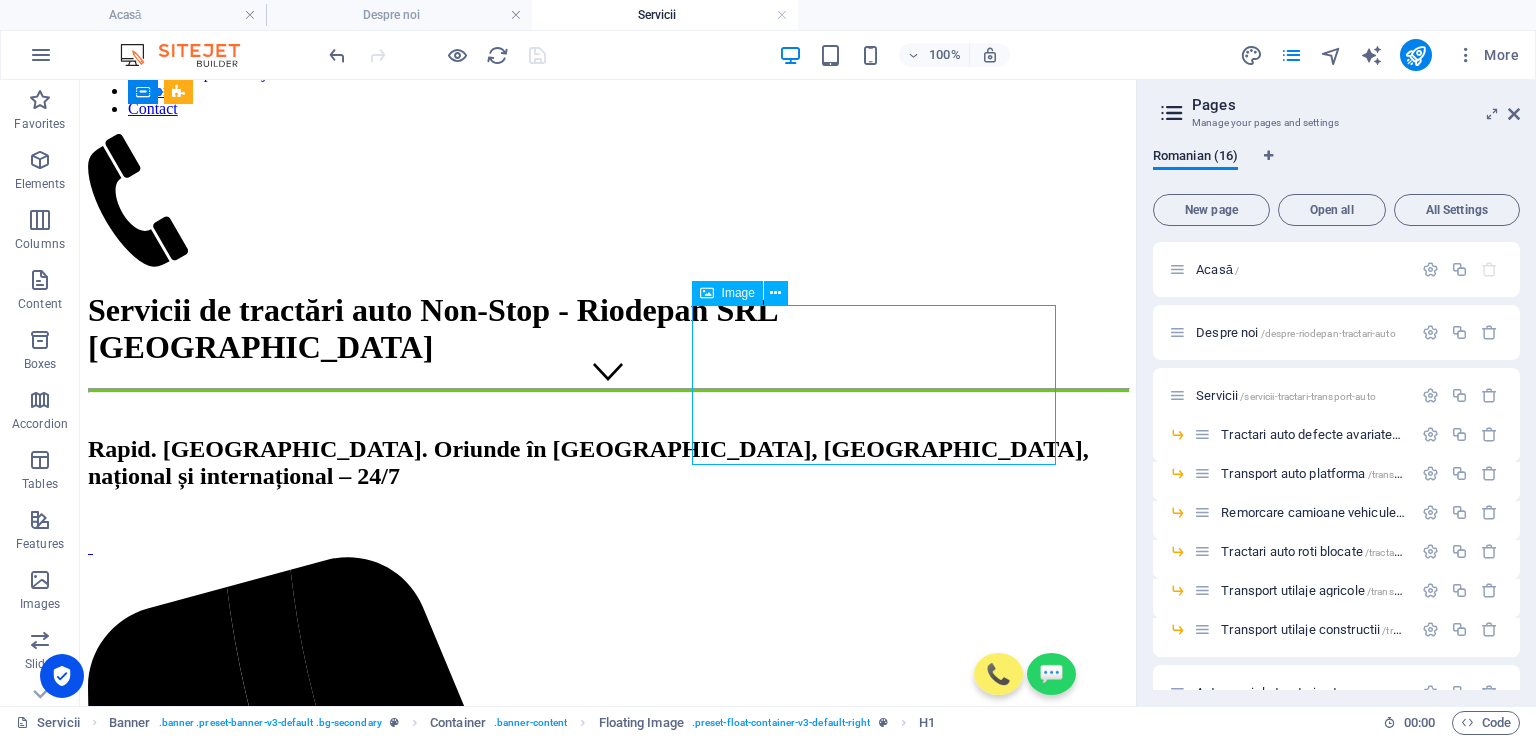 click at bounding box center [608, 2943] 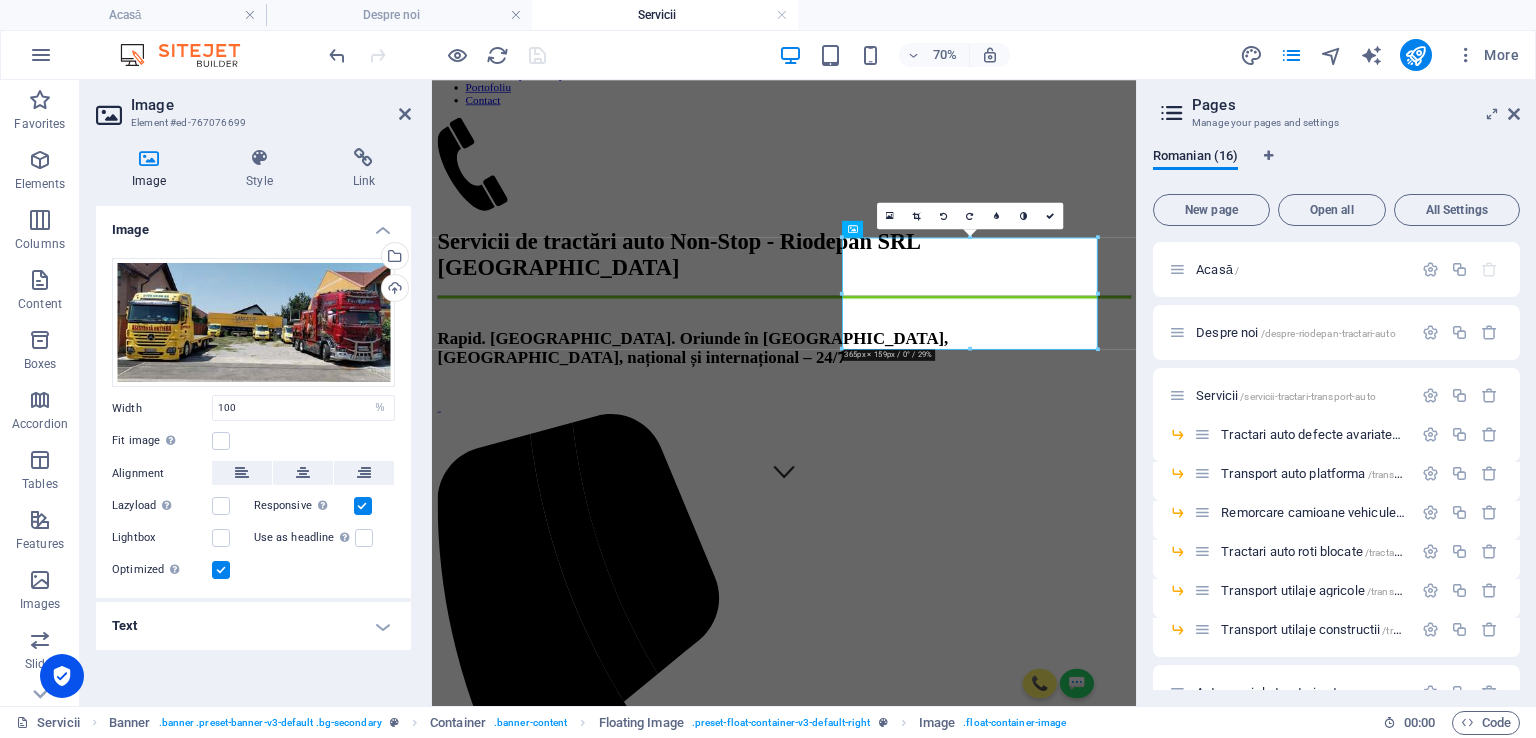 click on "Text" at bounding box center [253, 626] 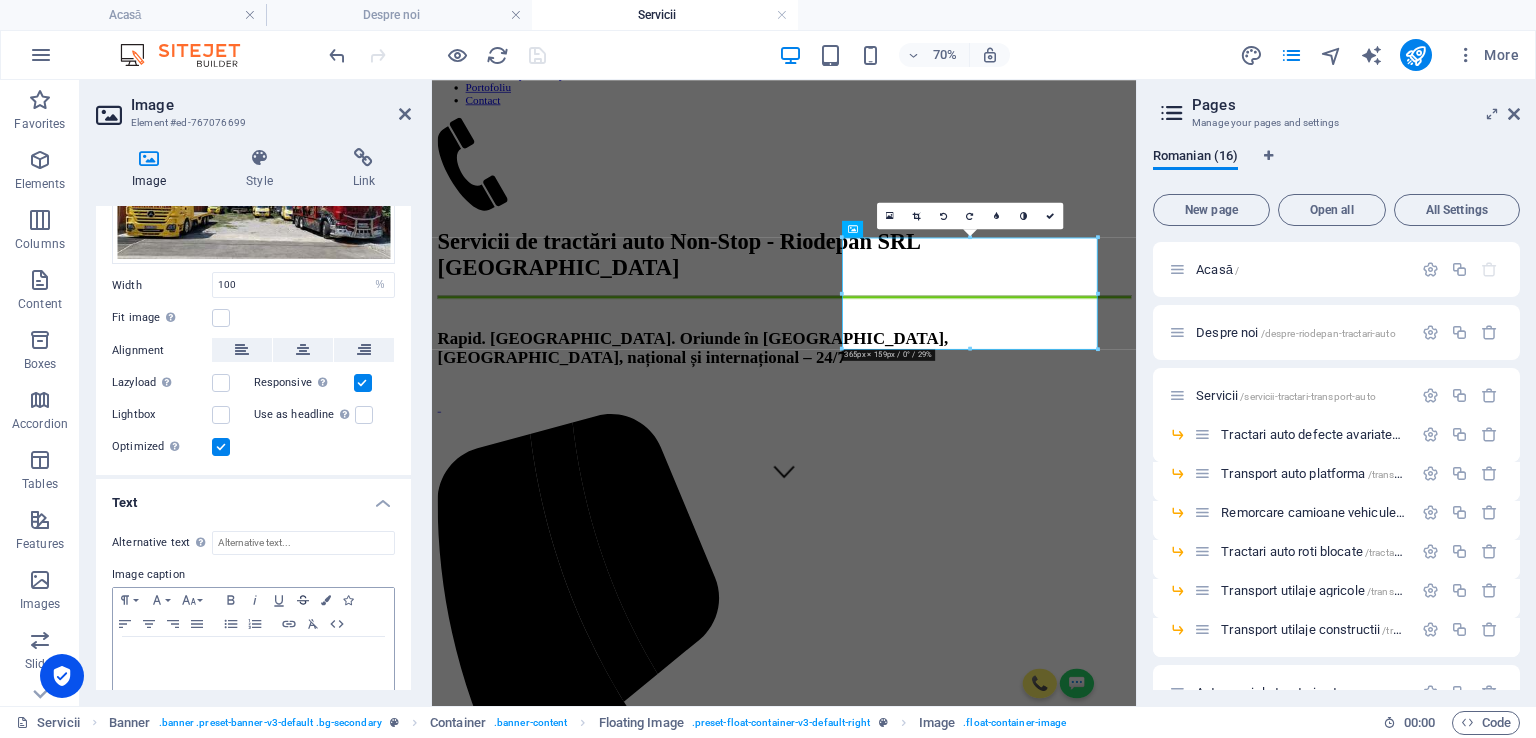 scroll, scrollTop: 145, scrollLeft: 0, axis: vertical 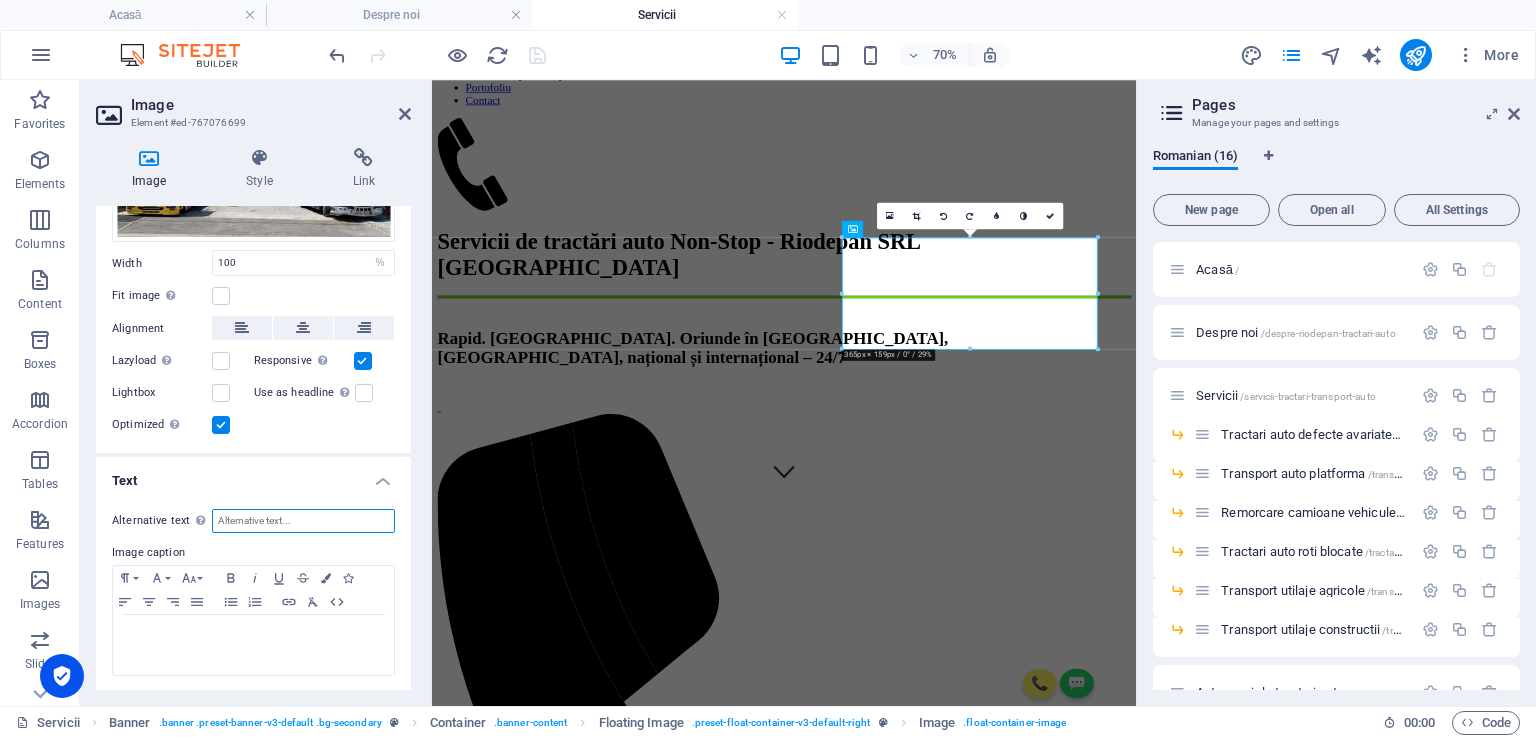 click on "Alternative text The alternative text is used by devices that cannot display images (e.g. image search engines) and should be added to every image to improve website accessibility." at bounding box center [303, 521] 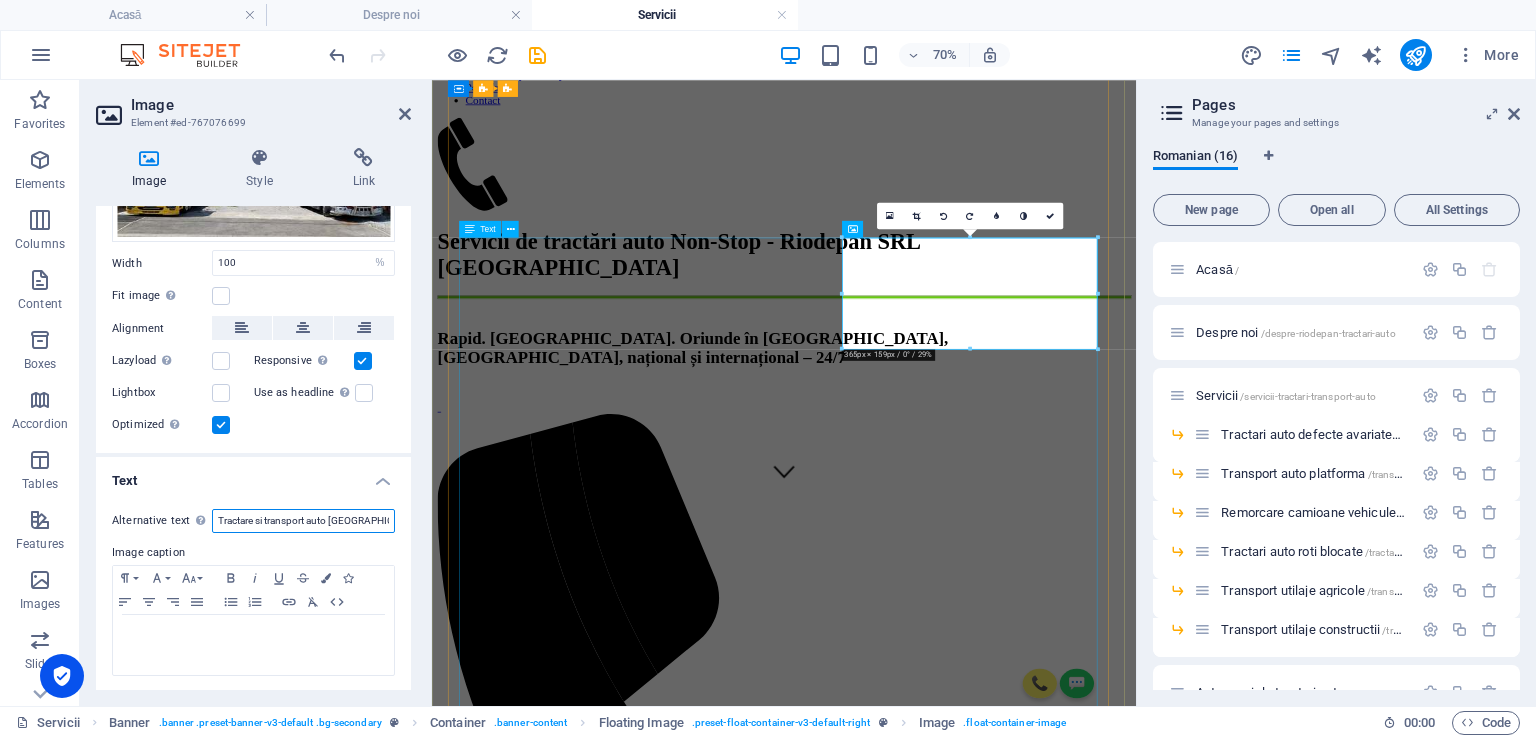 type on "Tractare si transport auto [GEOGRAPHIC_DATA]" 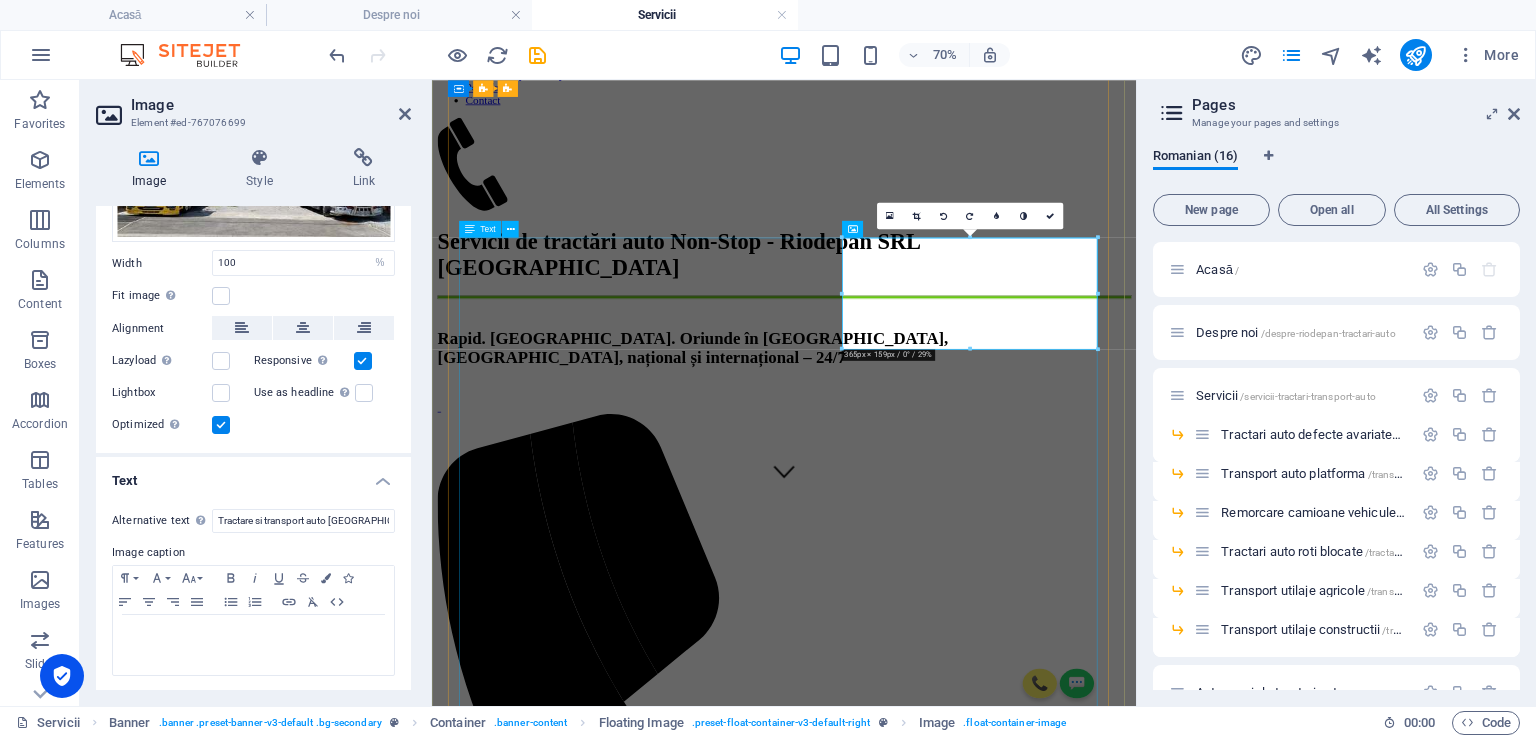 click on "SC Riodepan SRL vă oferă servicii de tractări auto profesionale în  [GEOGRAPHIC_DATA] , [GEOGRAPHIC_DATA] , dar și  național  și  internațional . Suntem alături de tine în orice situație rutieră neprevăzută. Oferim o gamă completă de  servicii de tractare, remorcare și transport auto , adaptate oricărui tip de vehicul – de la autoturisme avariate, până la camioane, utilaje agricole sau alte utilaje grele. Indiferent dacă ai nevoie de o intervenție de urgență sau de un transport programat, echipa noastră este pregătită să intervină  24/7,  pentru autovehicule comerciale sau autoturisme avariate, defecte sau noi,  tractări autovehicule cu roțile blocate, cutii de viteze blocate sau chei pierdute , tractari mașini de epocă, tractări ATV-uri, tractări SUV-uri, tractări dube, rulote, camioane, utilaje agricole, utilaje de construcții etc. ✅ De ce să alegi serviciile noastre: 🚛 Platforme moderne și echipamente specializate 📍 Acoperim Oradea, județul [GEOGRAPHIC_DATA] și zonele limitrofe !" at bounding box center [935, 4033] 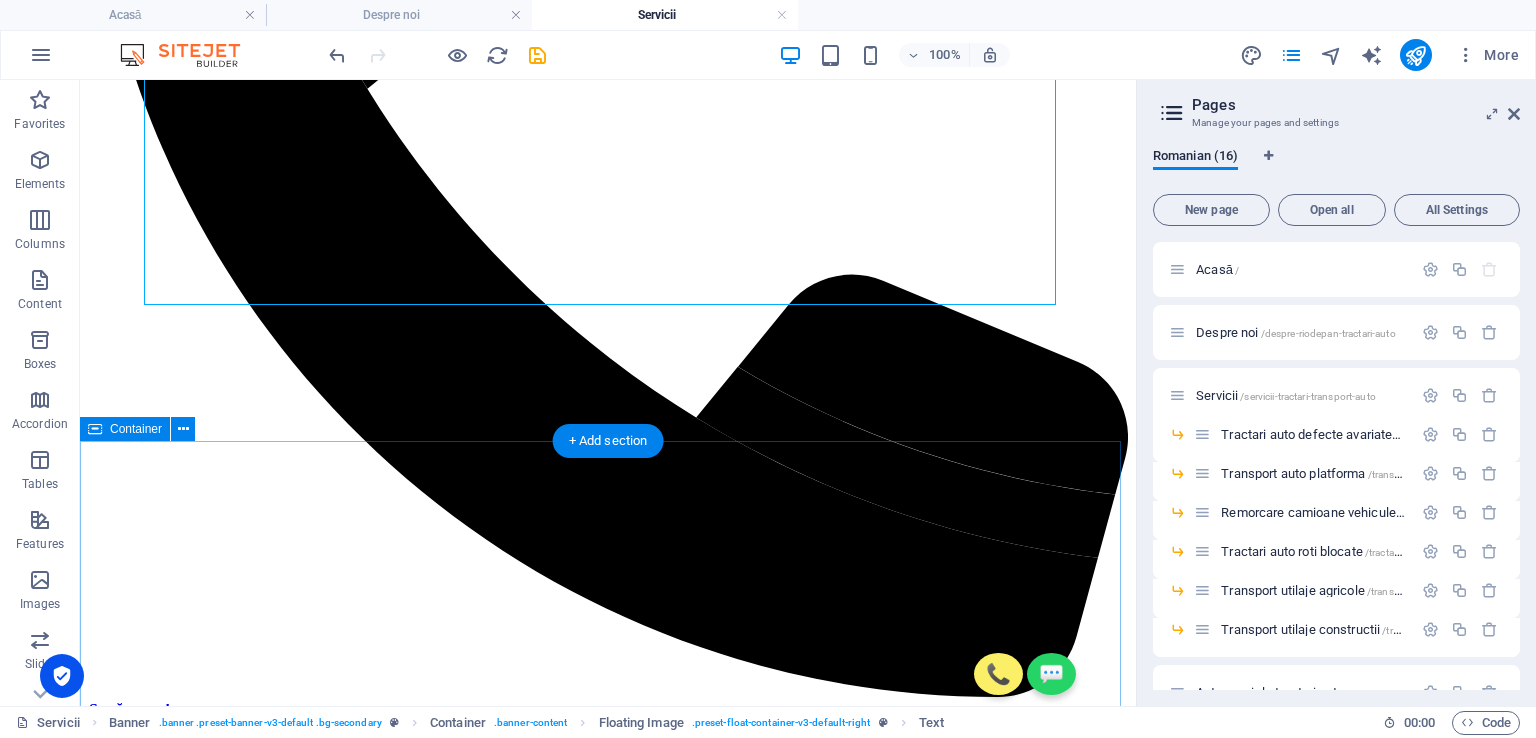 scroll, scrollTop: 1400, scrollLeft: 0, axis: vertical 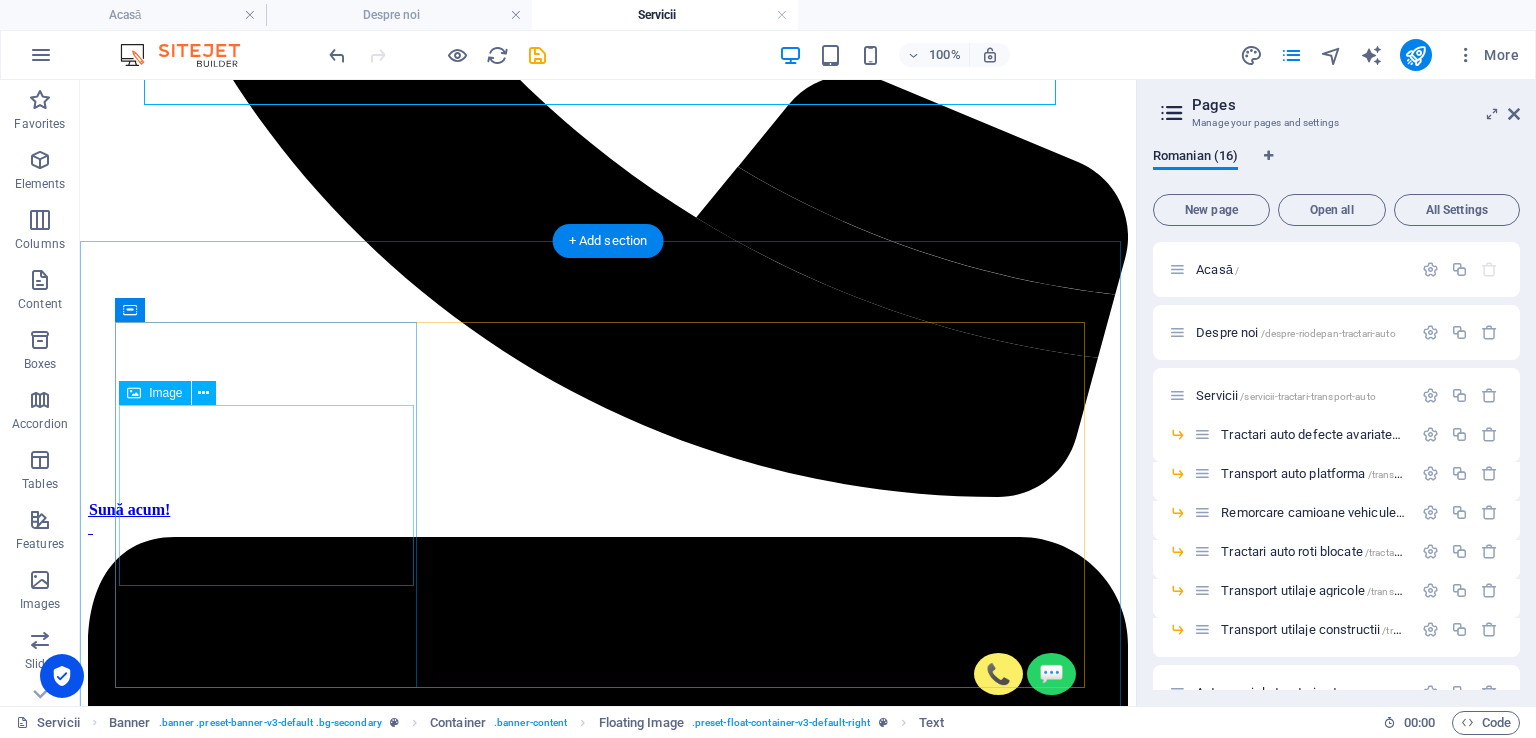 click at bounding box center [608, 4608] 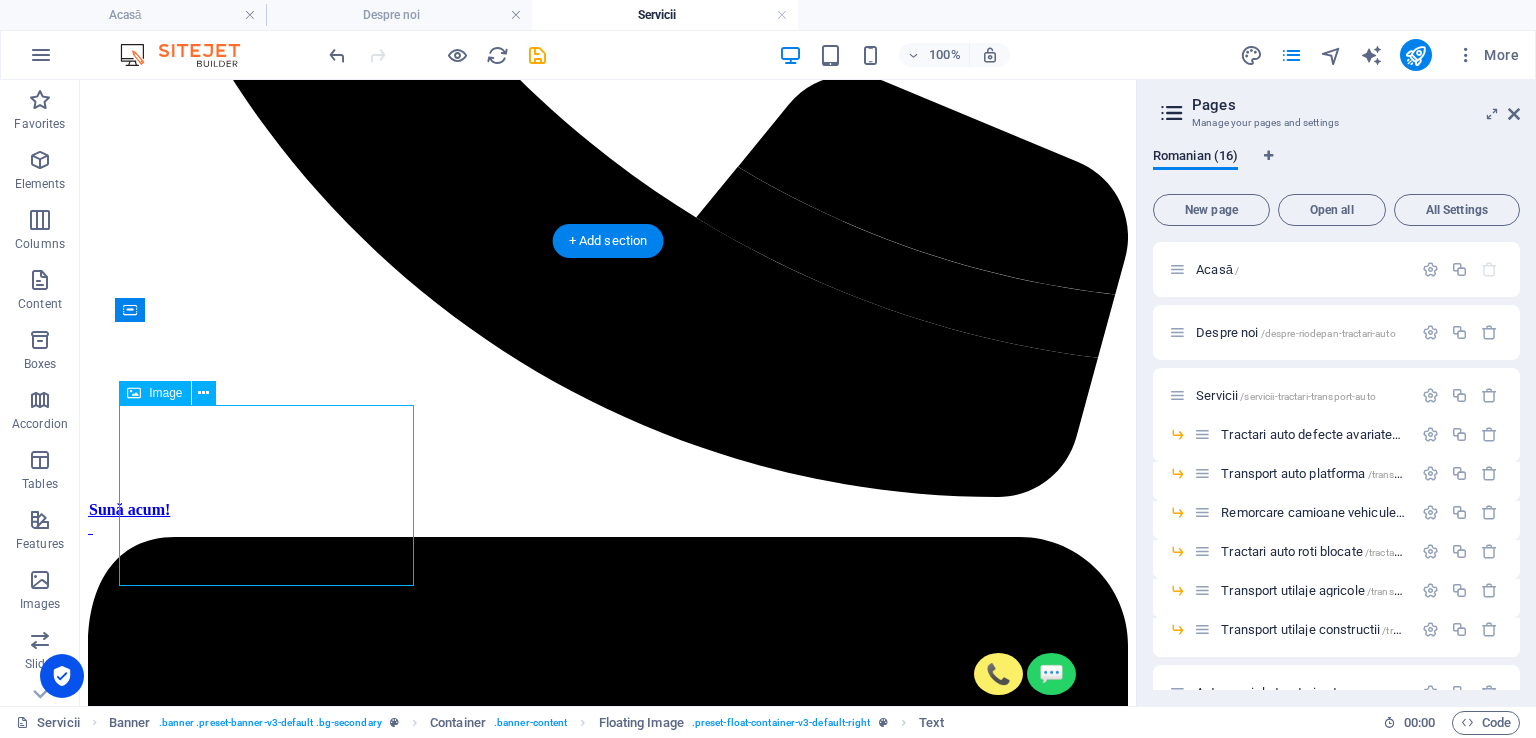 click at bounding box center [608, 4608] 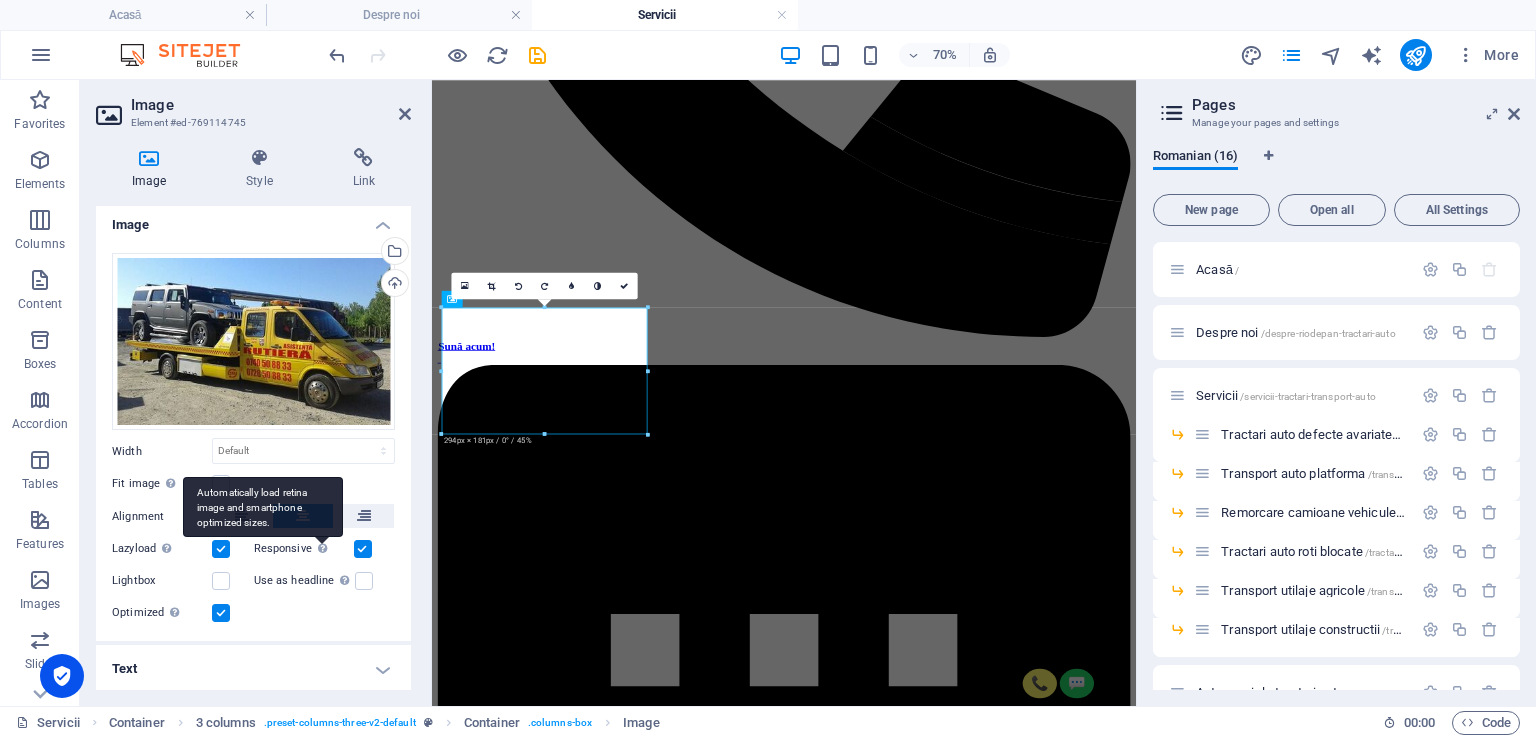 scroll, scrollTop: 6, scrollLeft: 0, axis: vertical 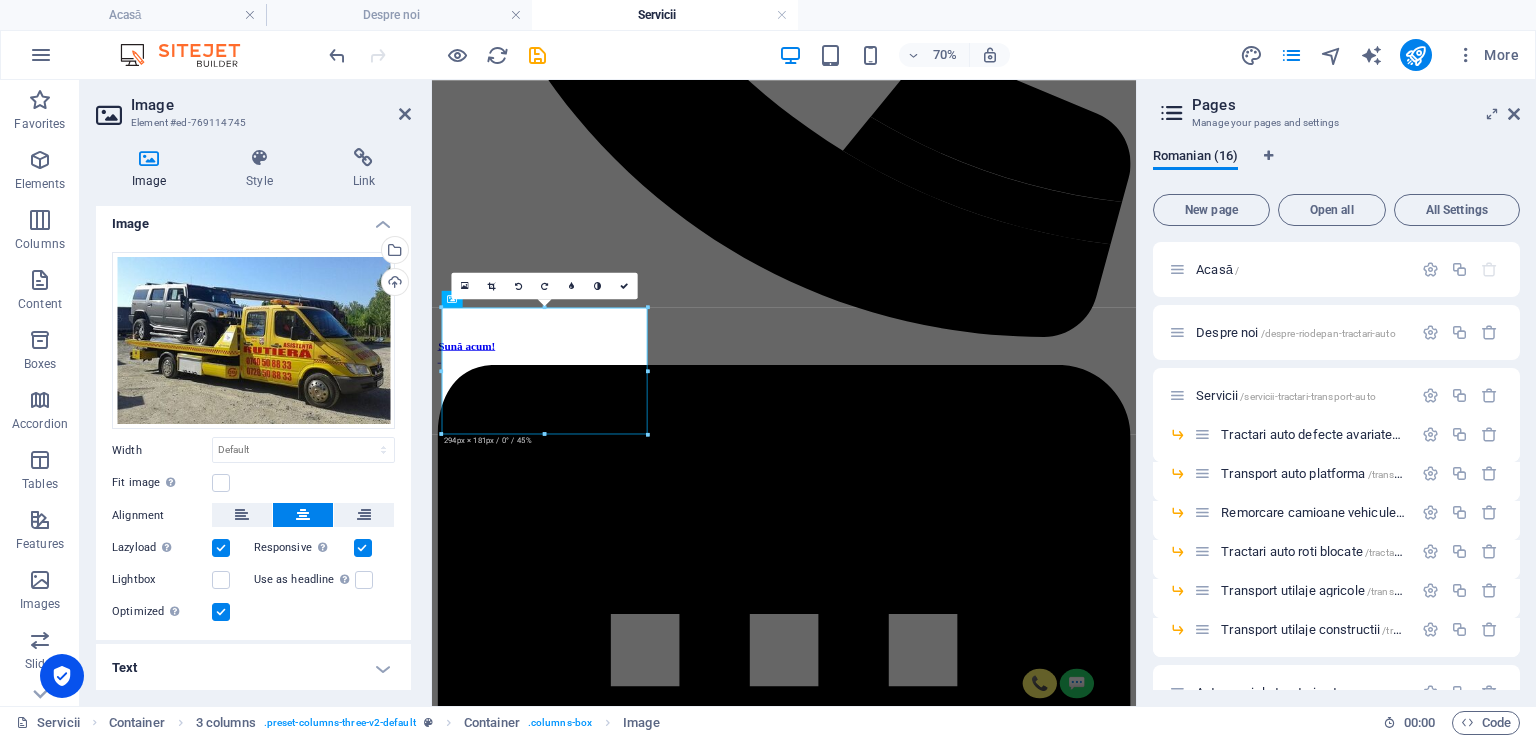click on "Text" at bounding box center (253, 668) 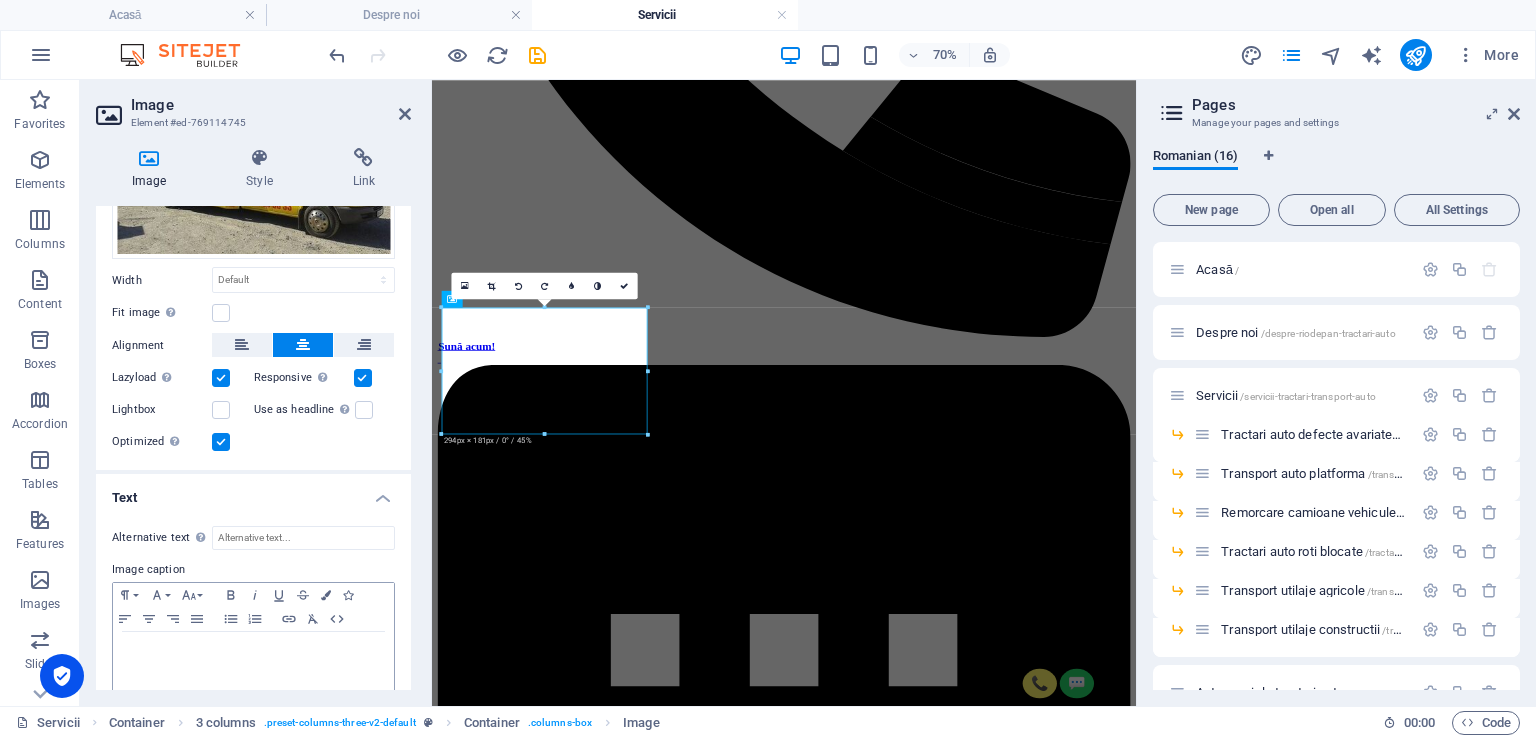 scroll, scrollTop: 193, scrollLeft: 0, axis: vertical 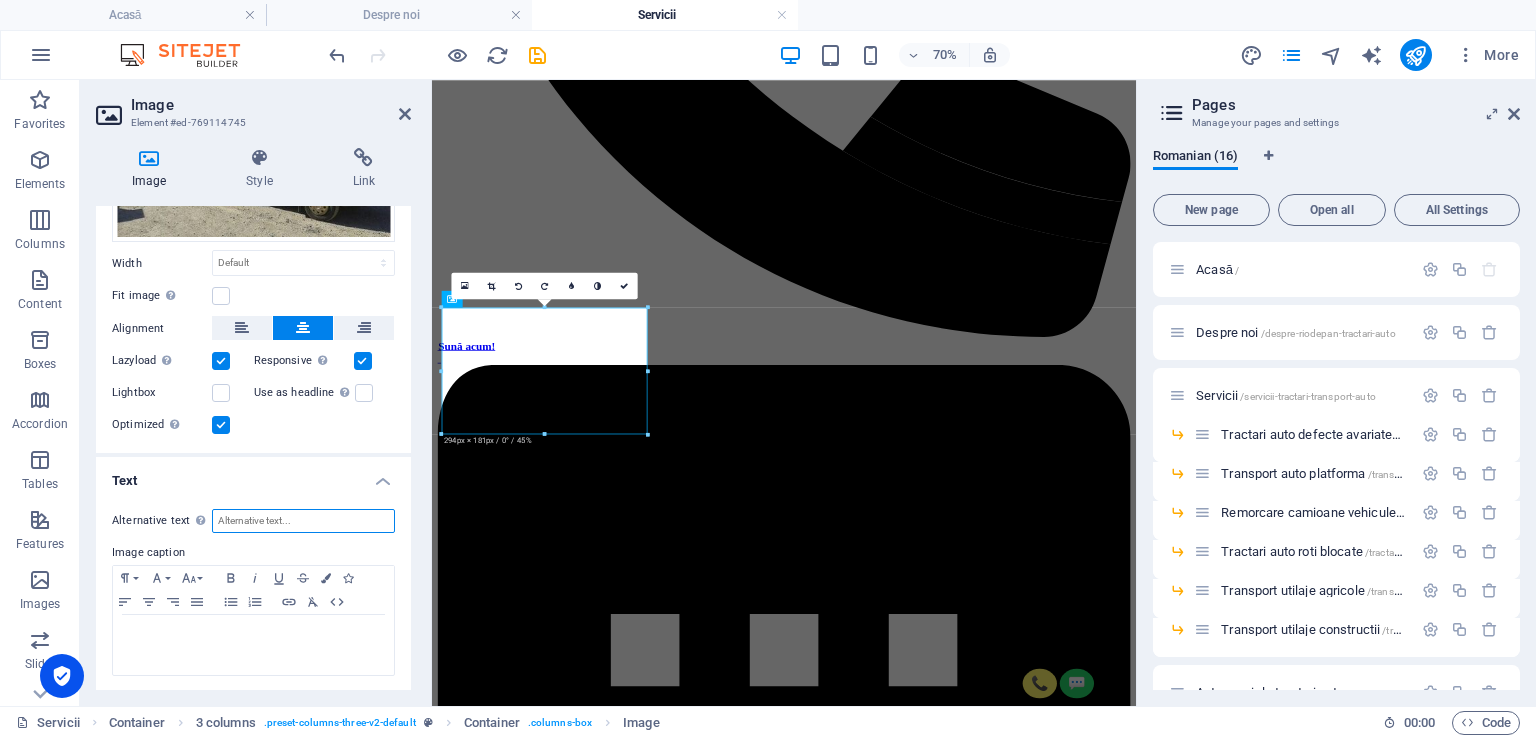 click on "Alternative text The alternative text is used by devices that cannot display images (e.g. image search engines) and should be added to every image to improve website accessibility." at bounding box center [303, 521] 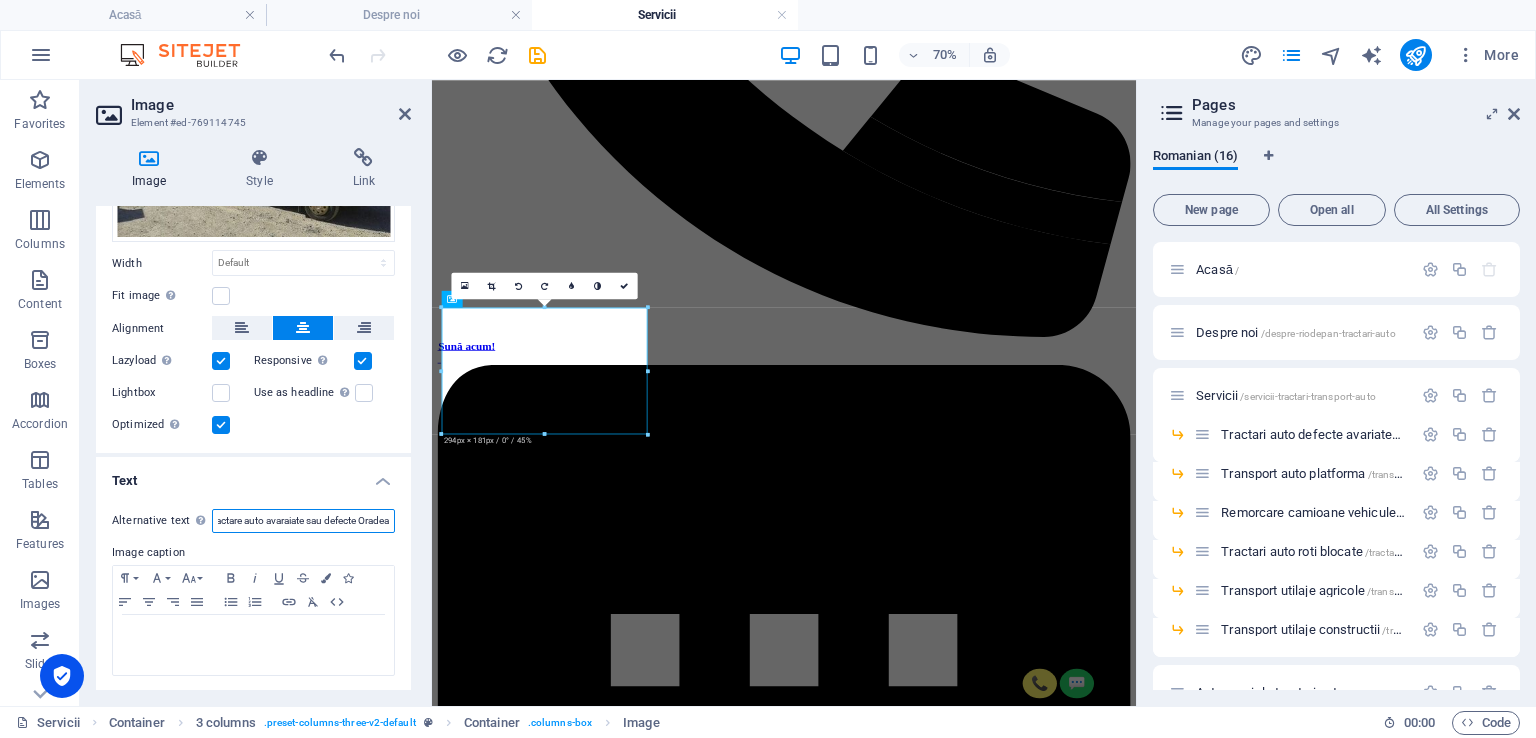 scroll, scrollTop: 0, scrollLeft: 23, axis: horizontal 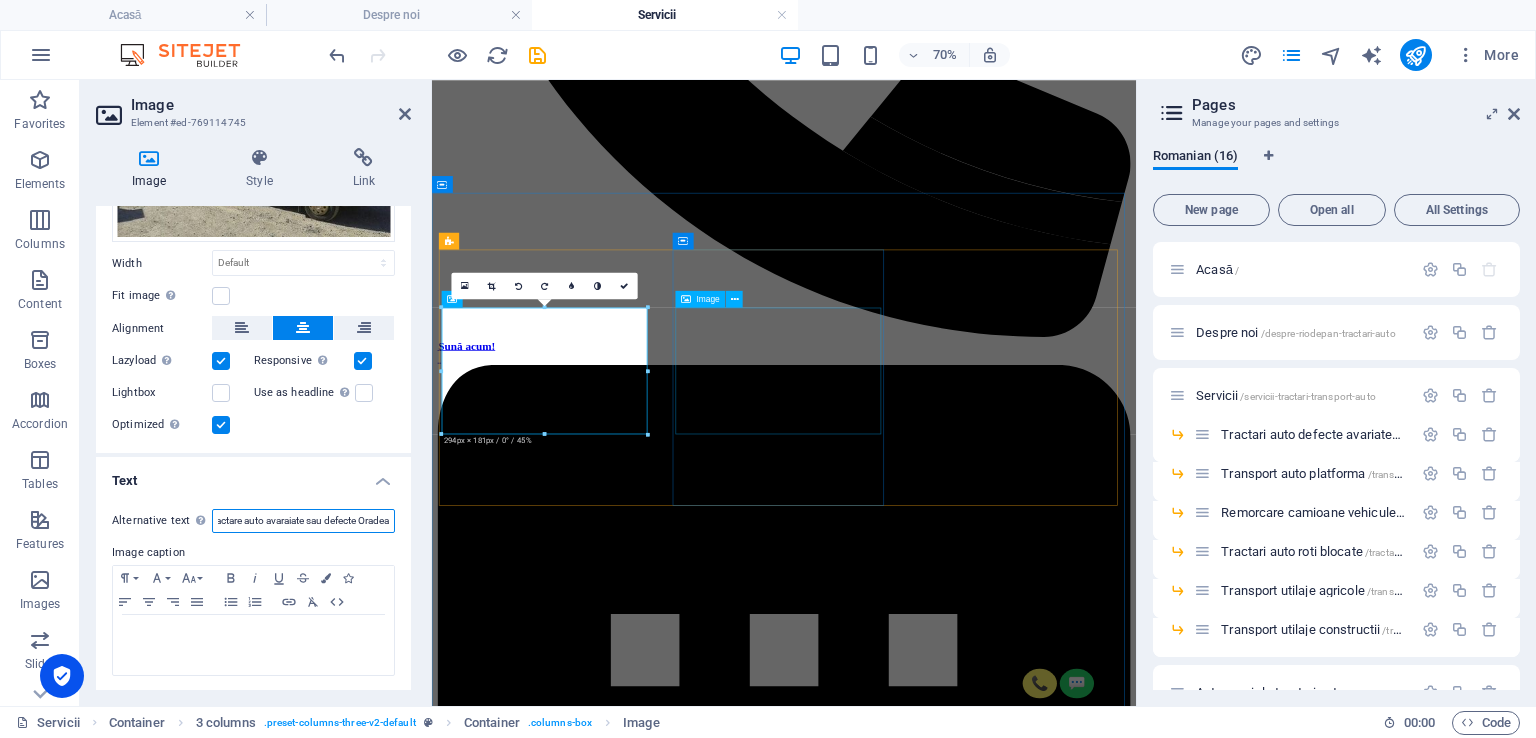 type on "Tractare auto avaraiate sau defecte Oradea" 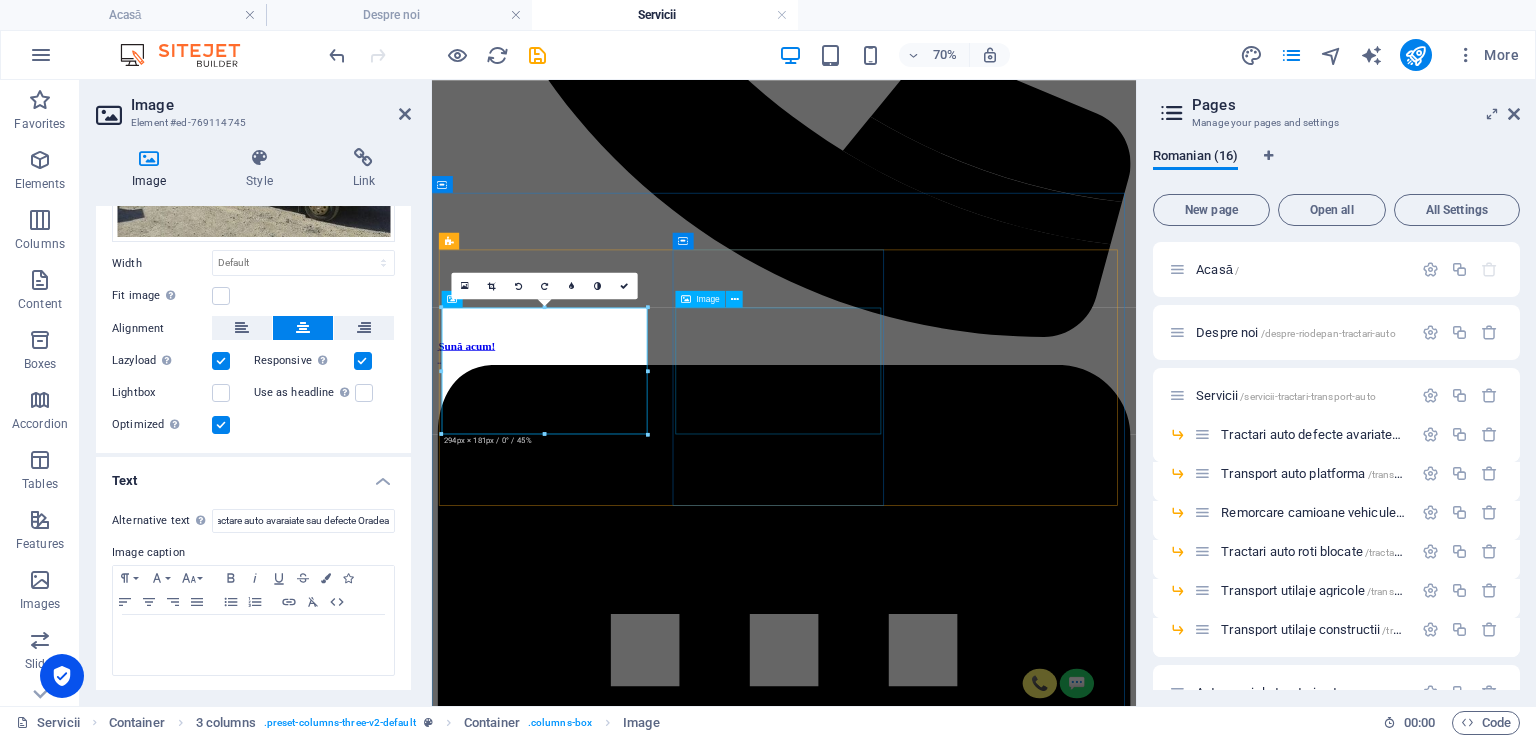 click at bounding box center [935, 5220] 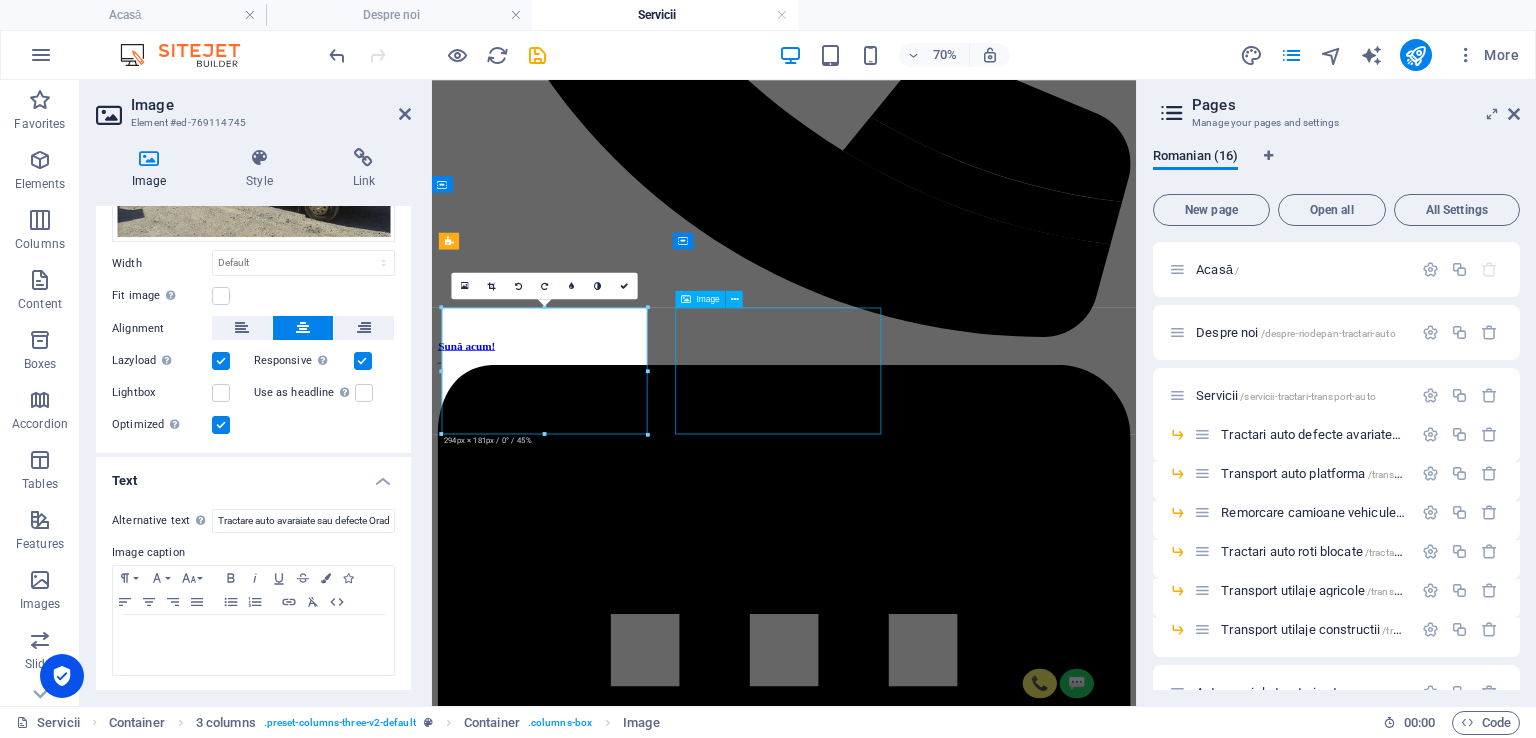 click at bounding box center [935, 5220] 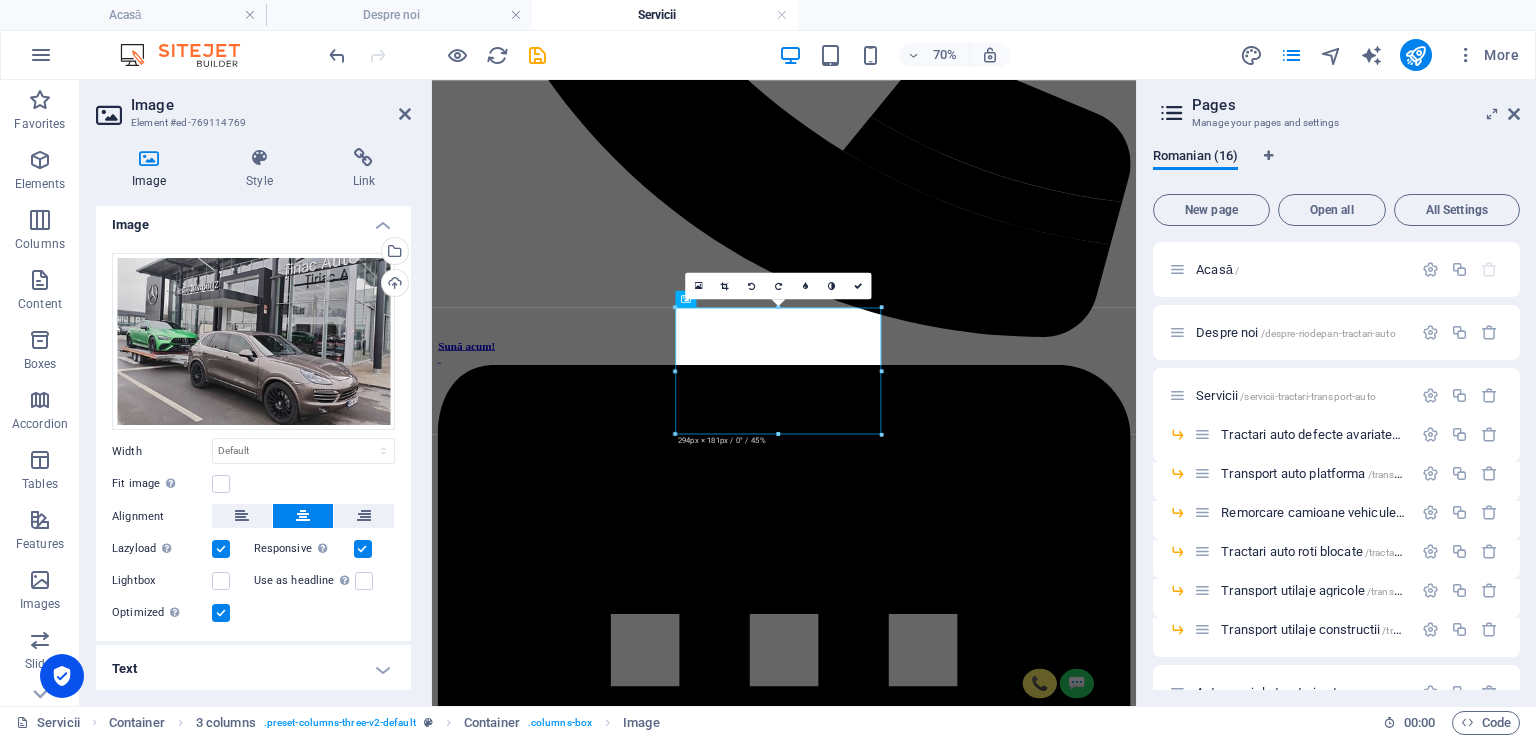 scroll, scrollTop: 6, scrollLeft: 0, axis: vertical 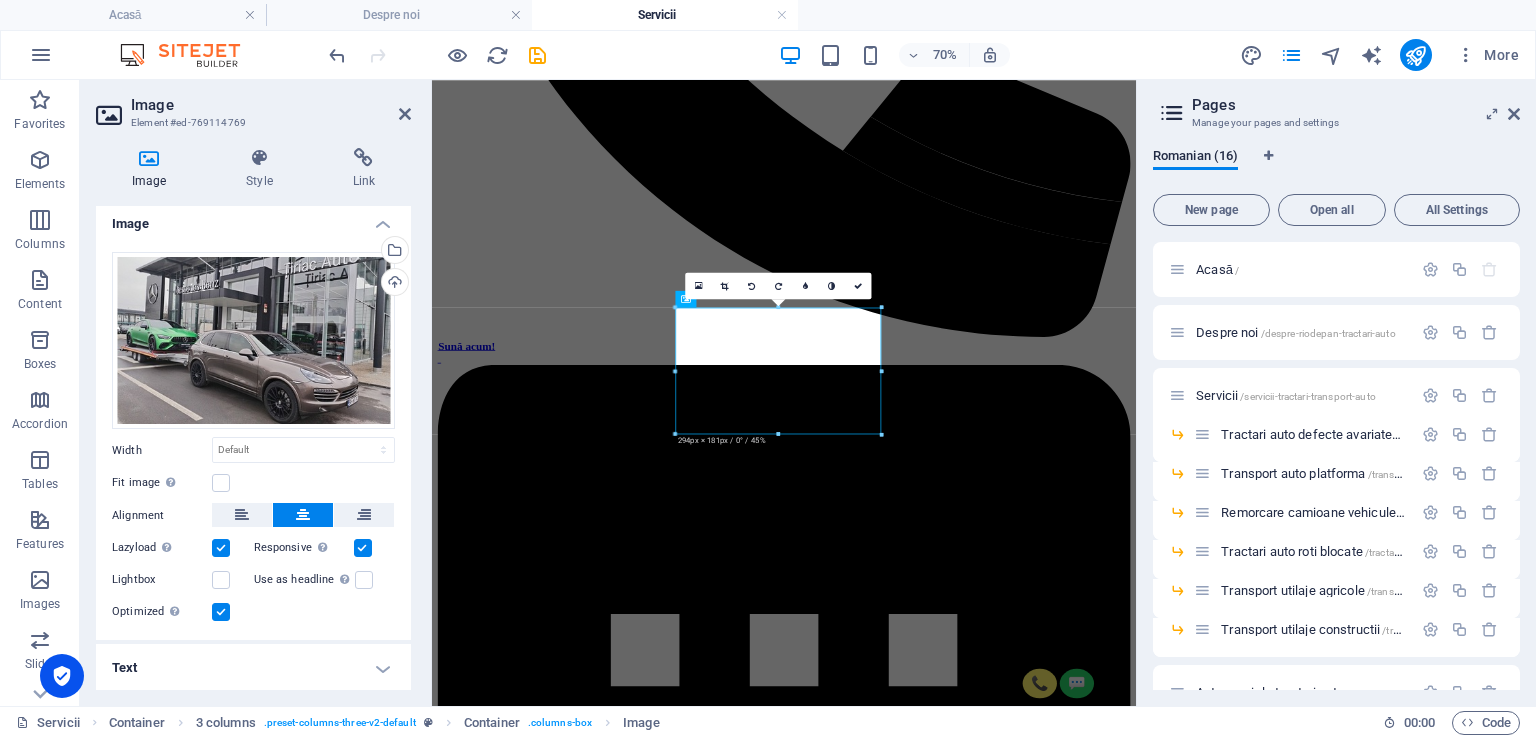 click on "Text" at bounding box center (253, 668) 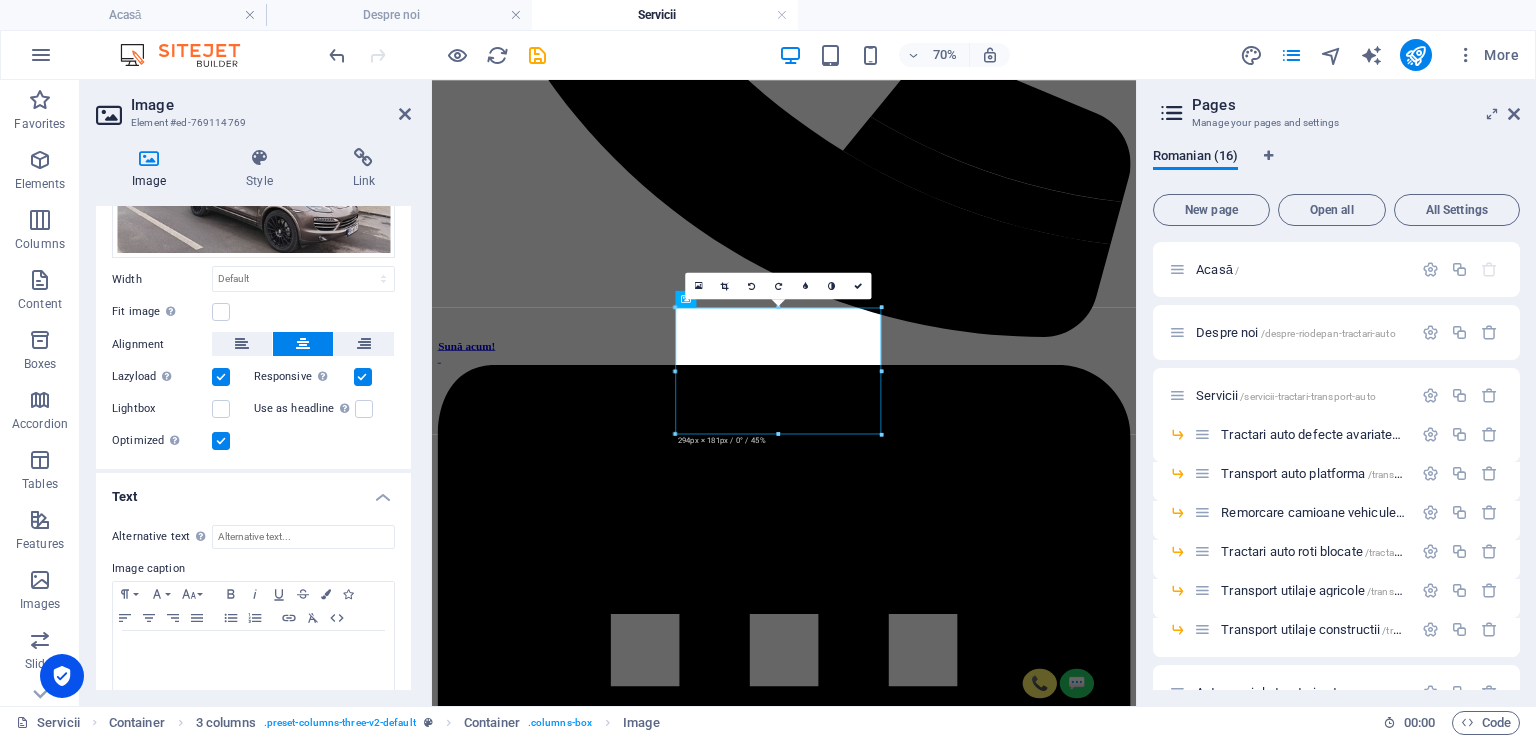 scroll, scrollTop: 193, scrollLeft: 0, axis: vertical 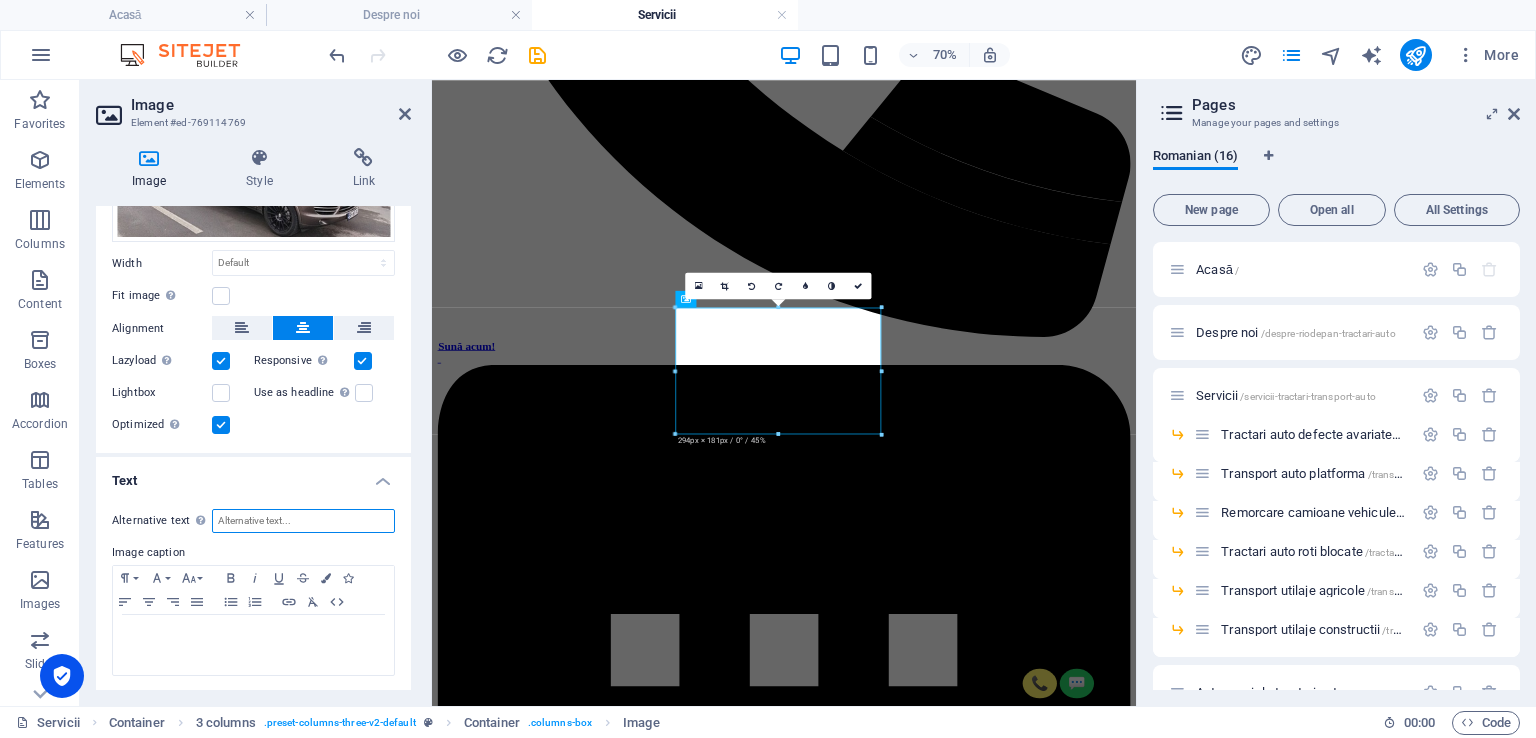 click on "Alternative text The alternative text is used by devices that cannot display images (e.g. image search engines) and should be added to every image to improve website accessibility." at bounding box center (303, 521) 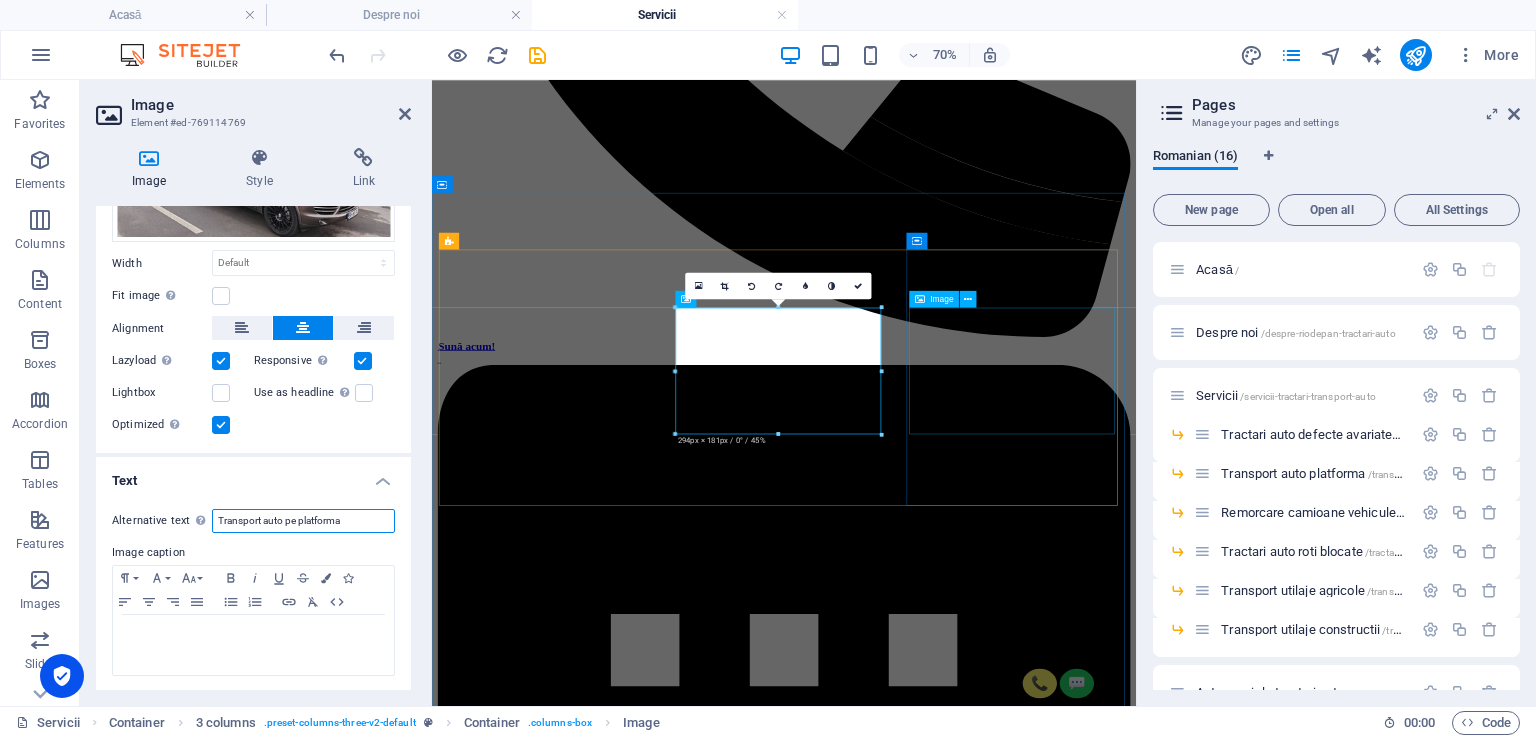 type on "Transport auto pe platforma" 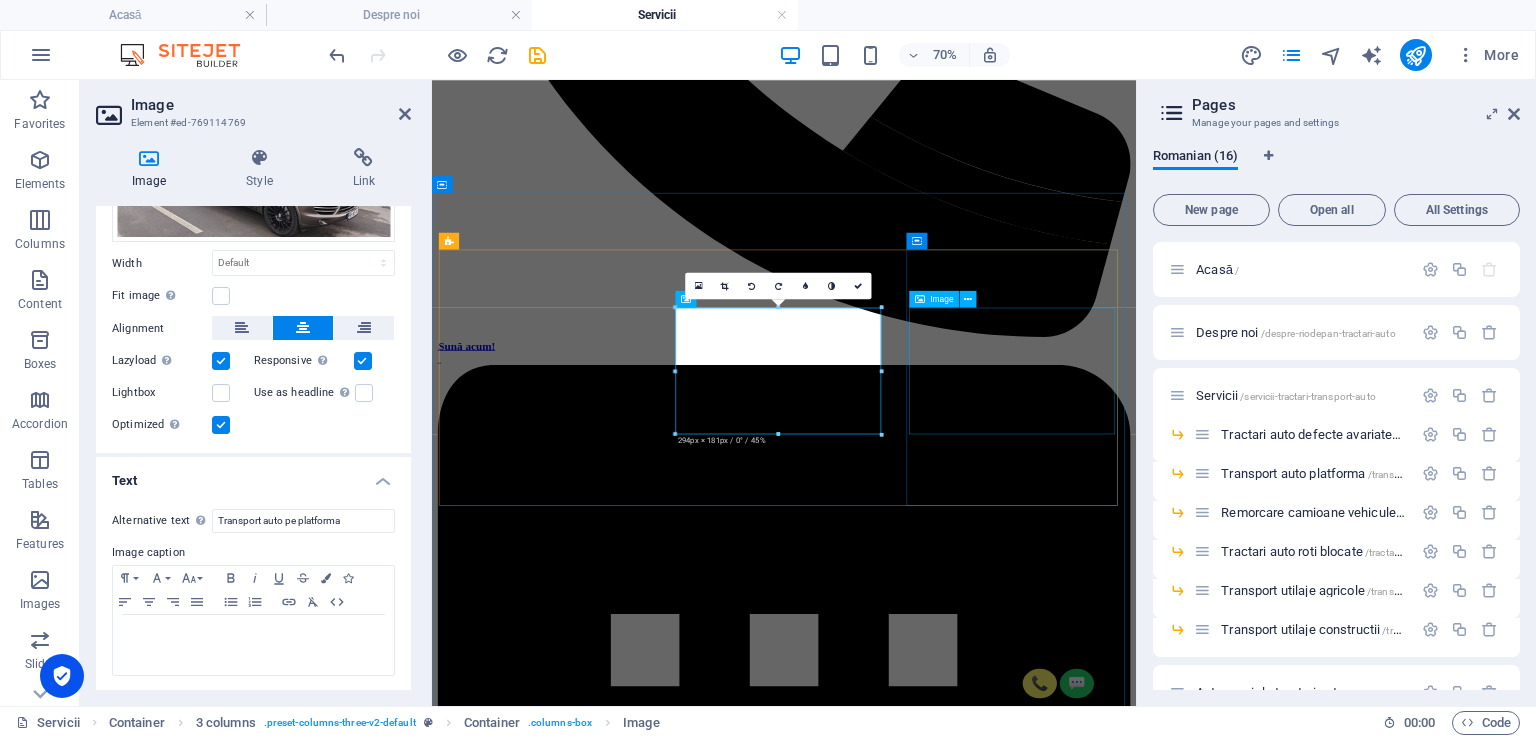 click at bounding box center (935, 6002) 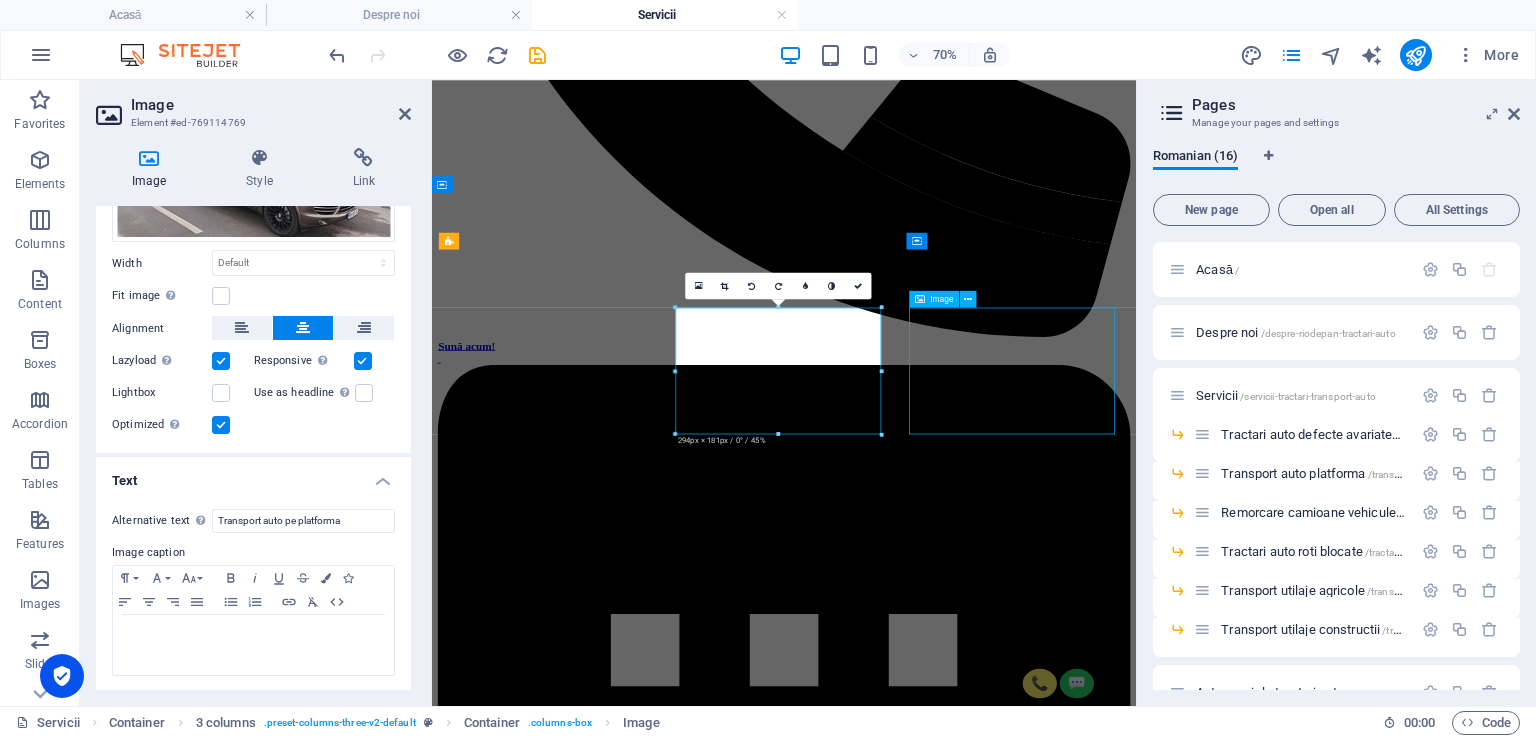 click at bounding box center (935, 6002) 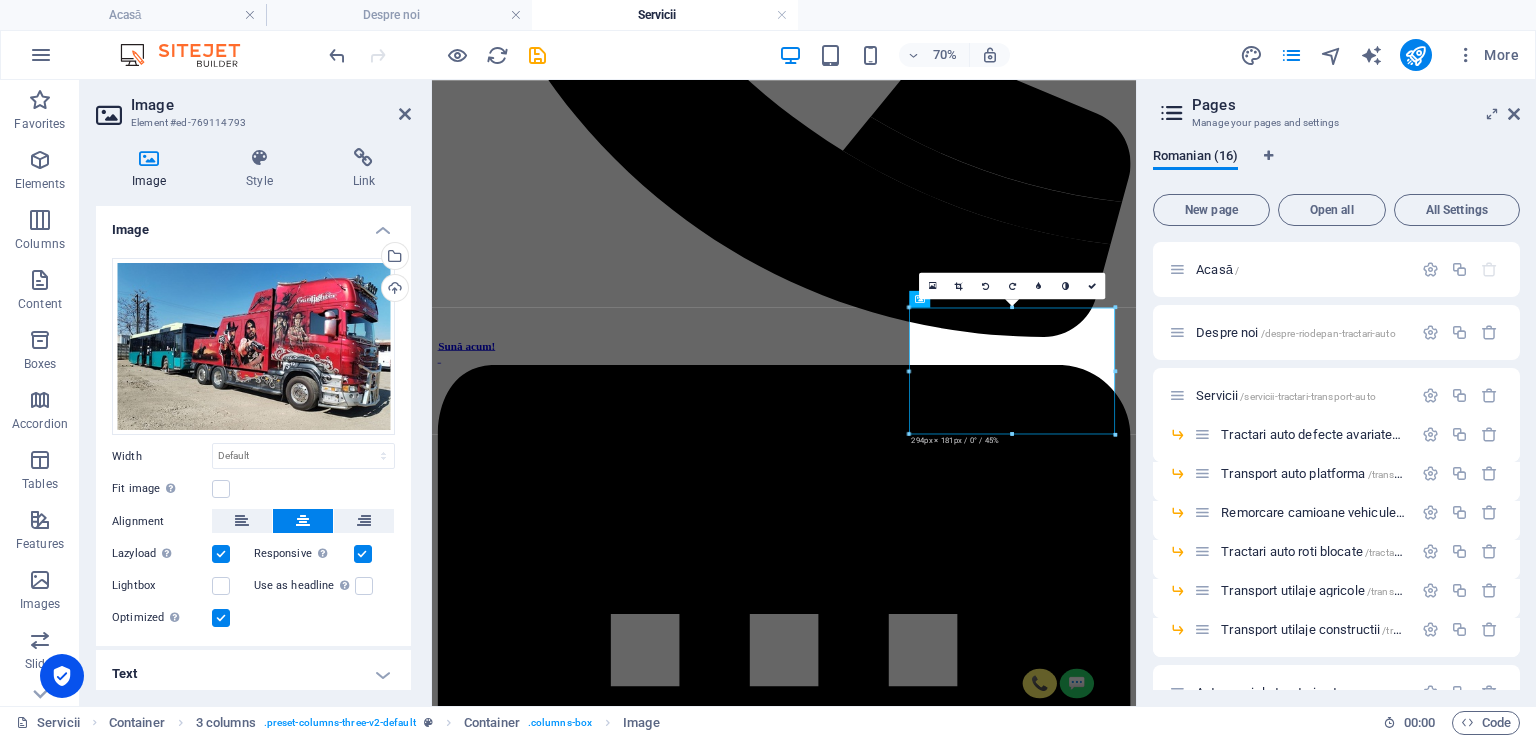 scroll, scrollTop: 6, scrollLeft: 0, axis: vertical 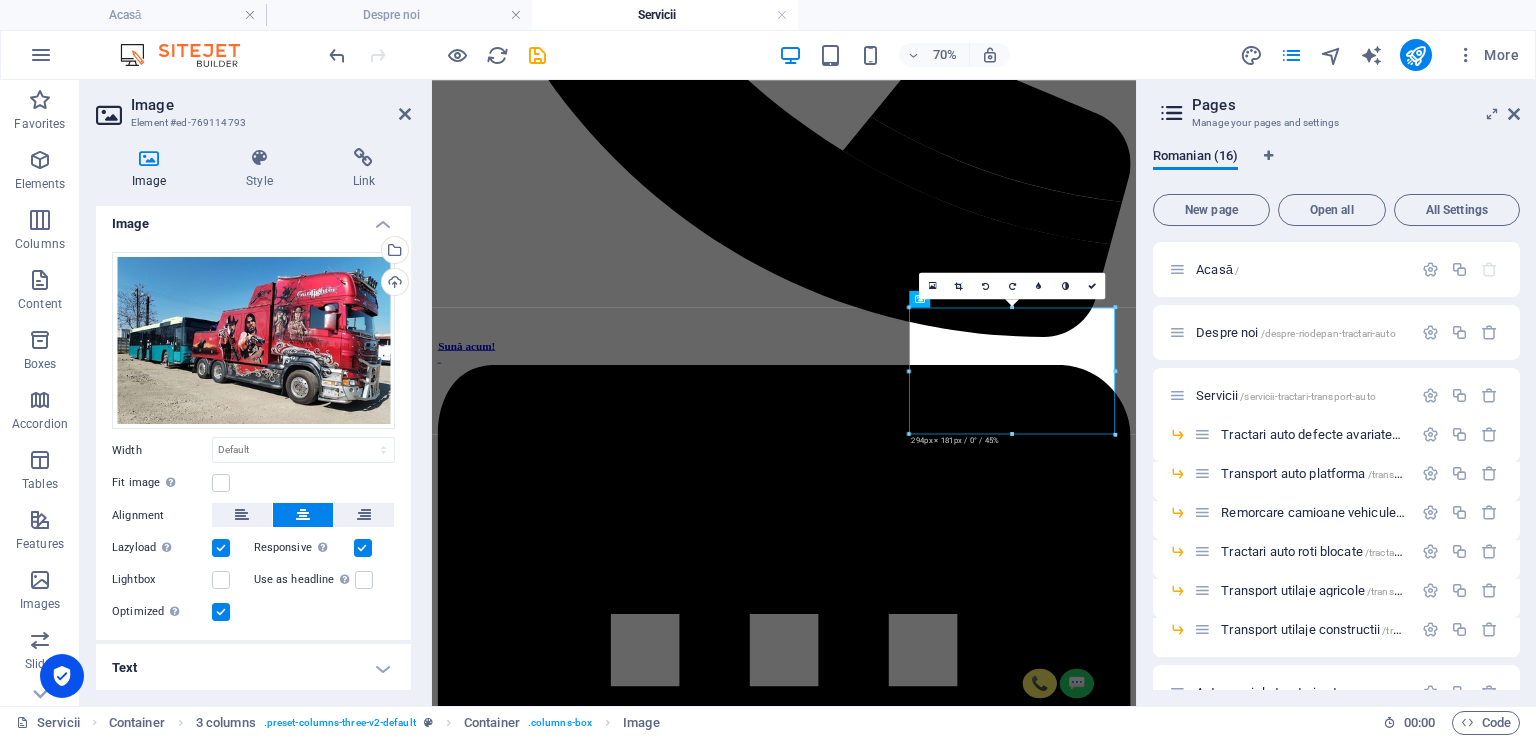 click on "Text" at bounding box center (253, 668) 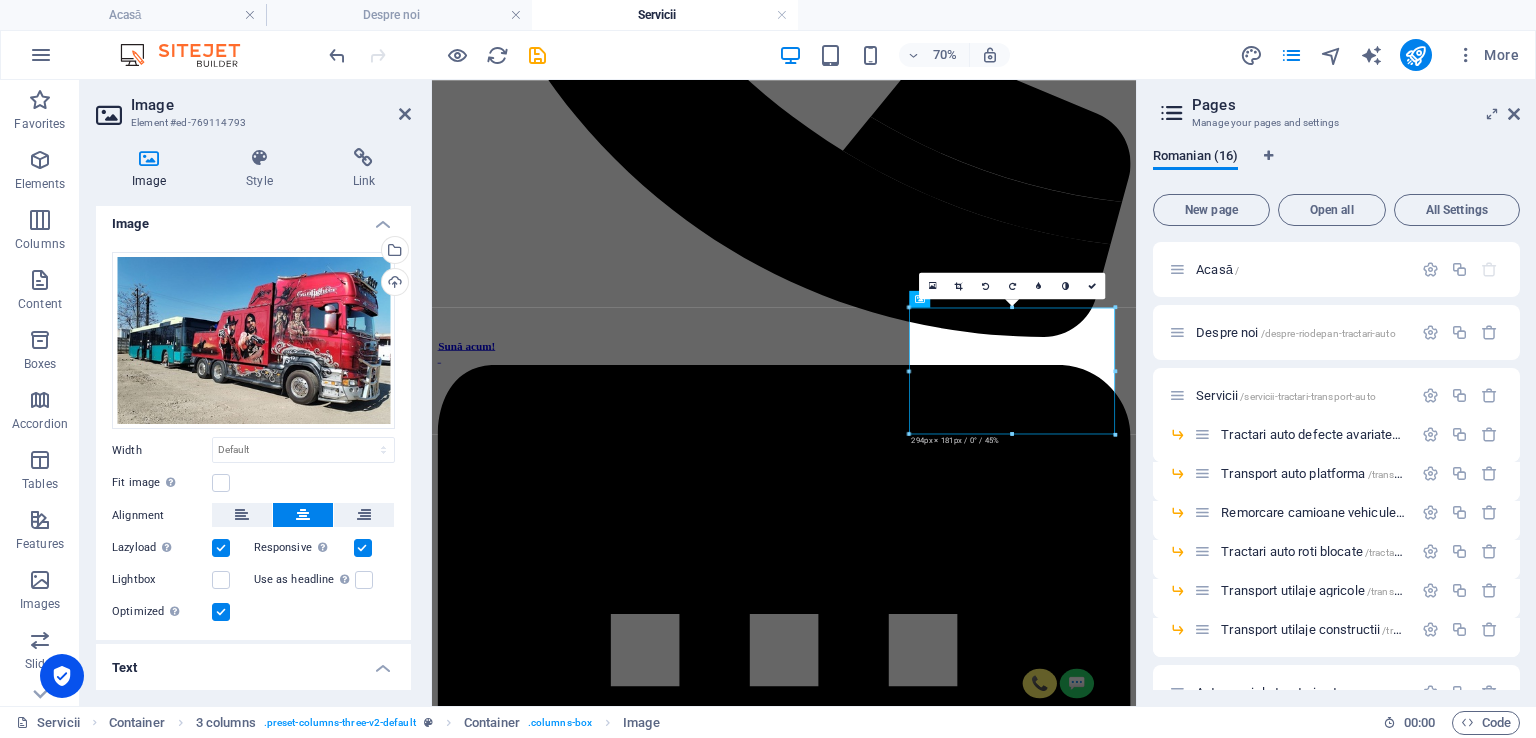 scroll, scrollTop: 193, scrollLeft: 0, axis: vertical 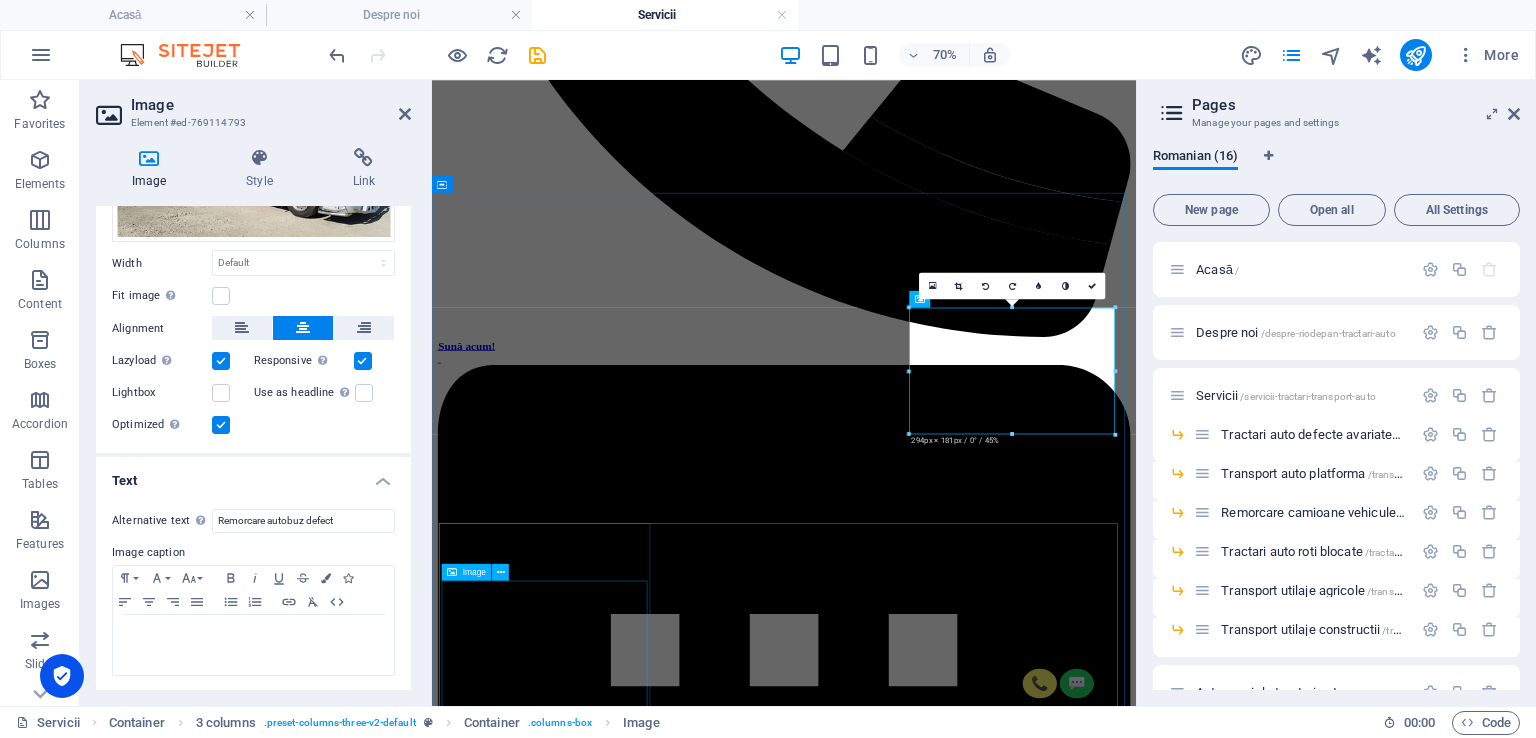 click at bounding box center (935, 6808) 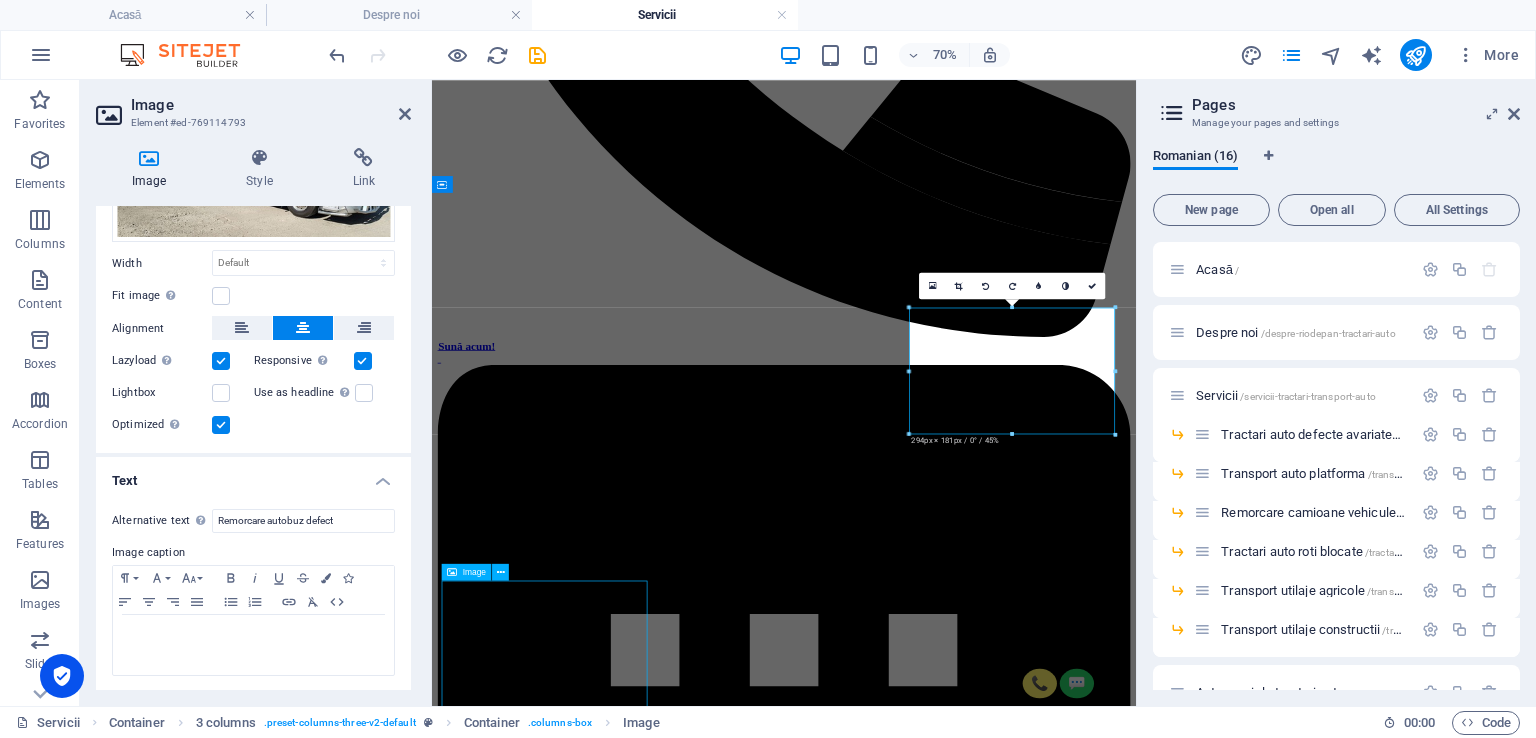 click at bounding box center (935, 6808) 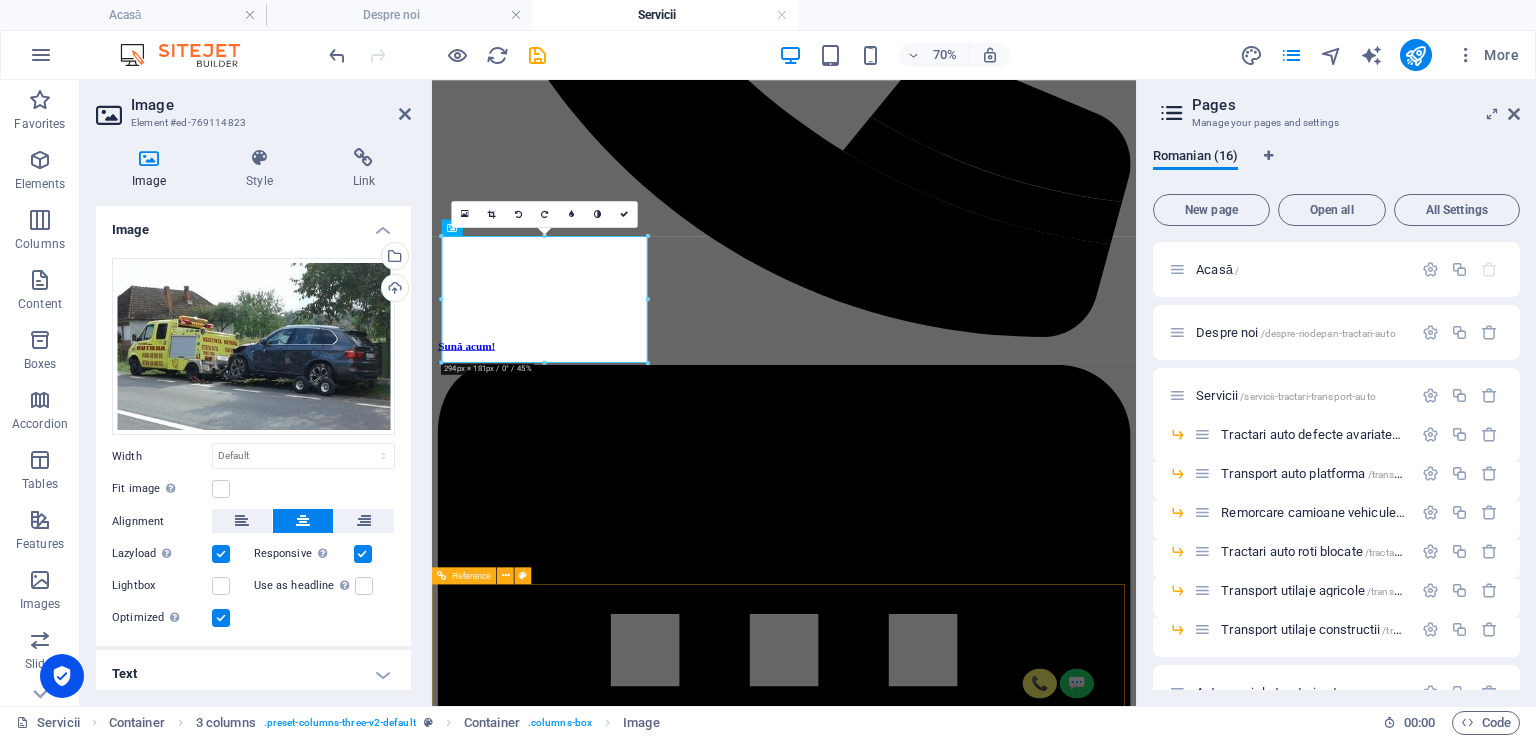 scroll, scrollTop: 1892, scrollLeft: 0, axis: vertical 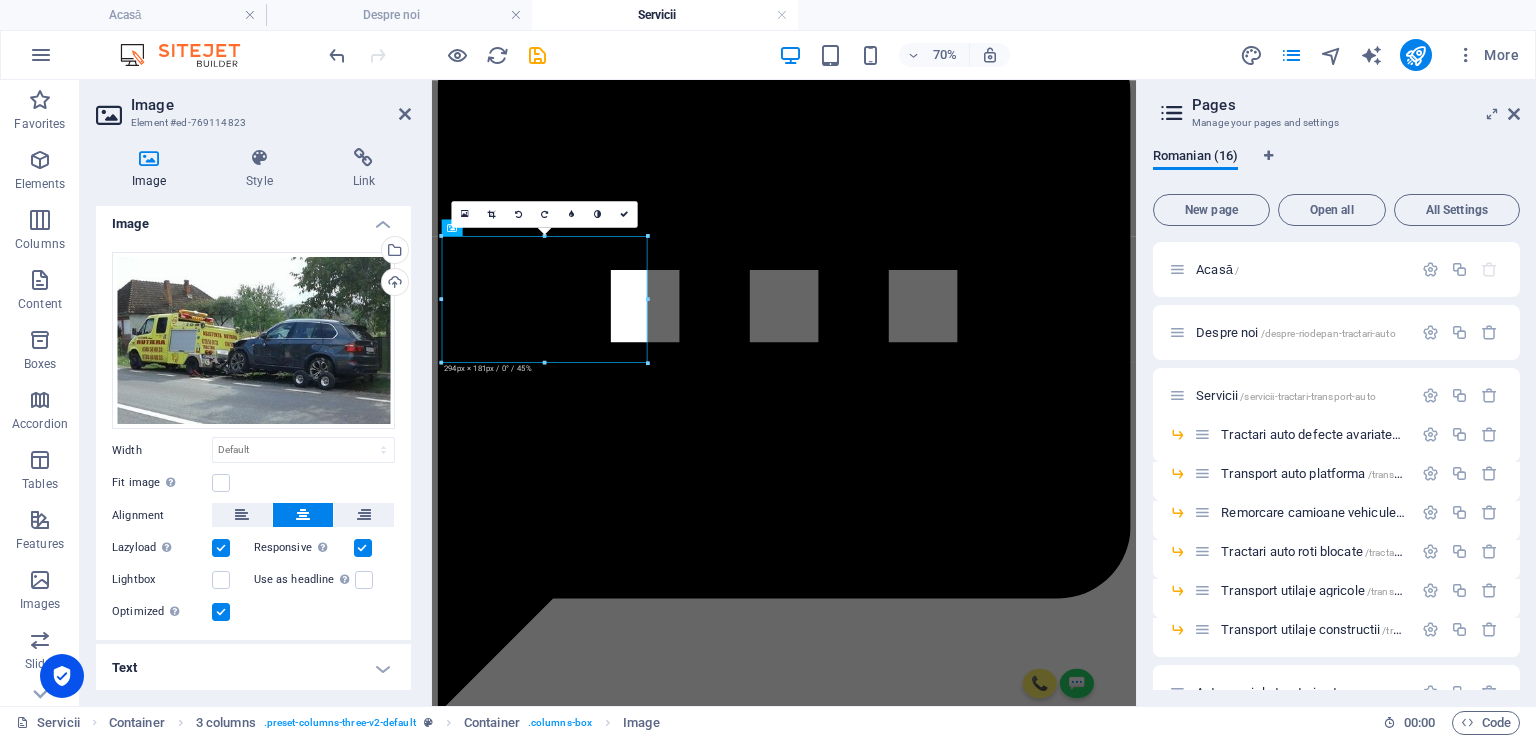 click on "Text" at bounding box center [253, 668] 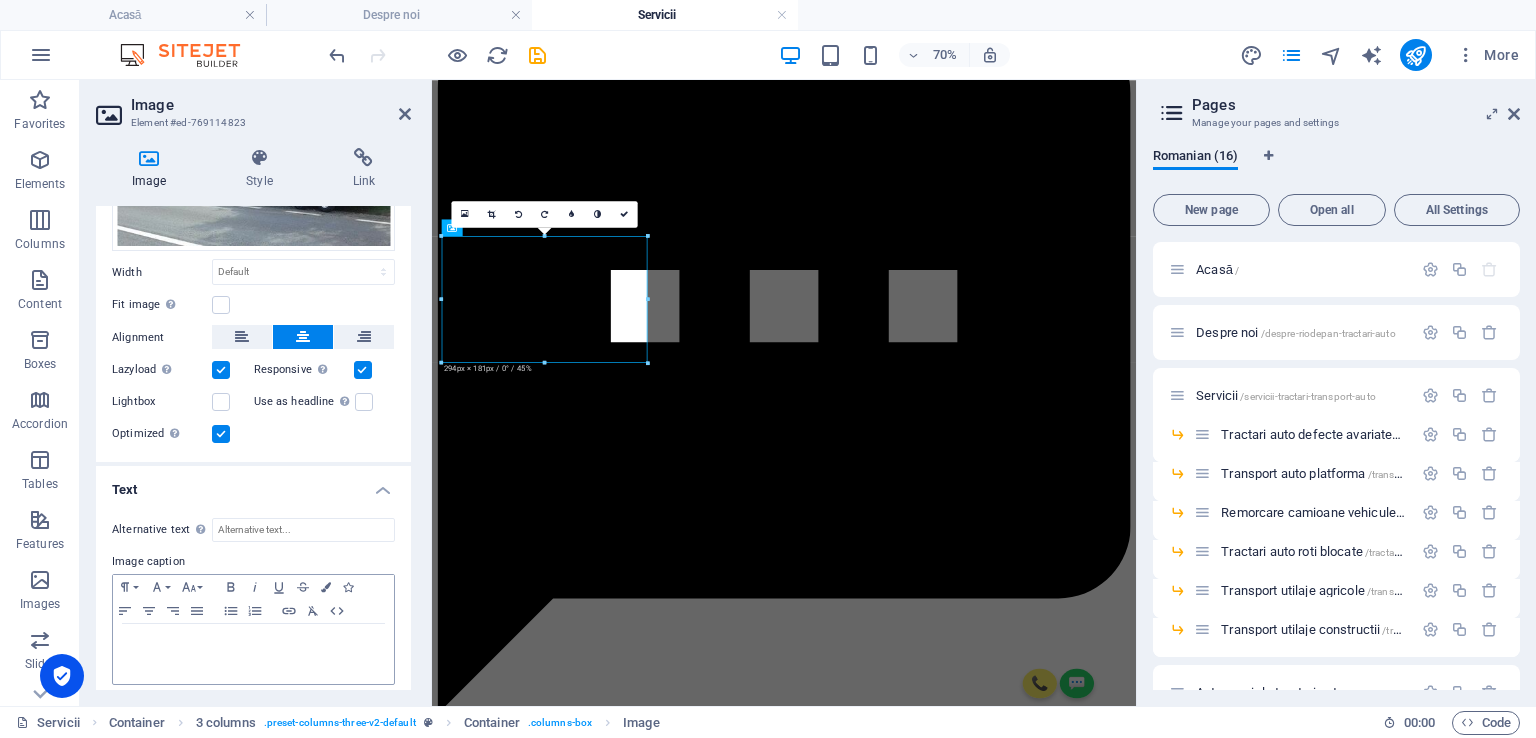 scroll, scrollTop: 193, scrollLeft: 0, axis: vertical 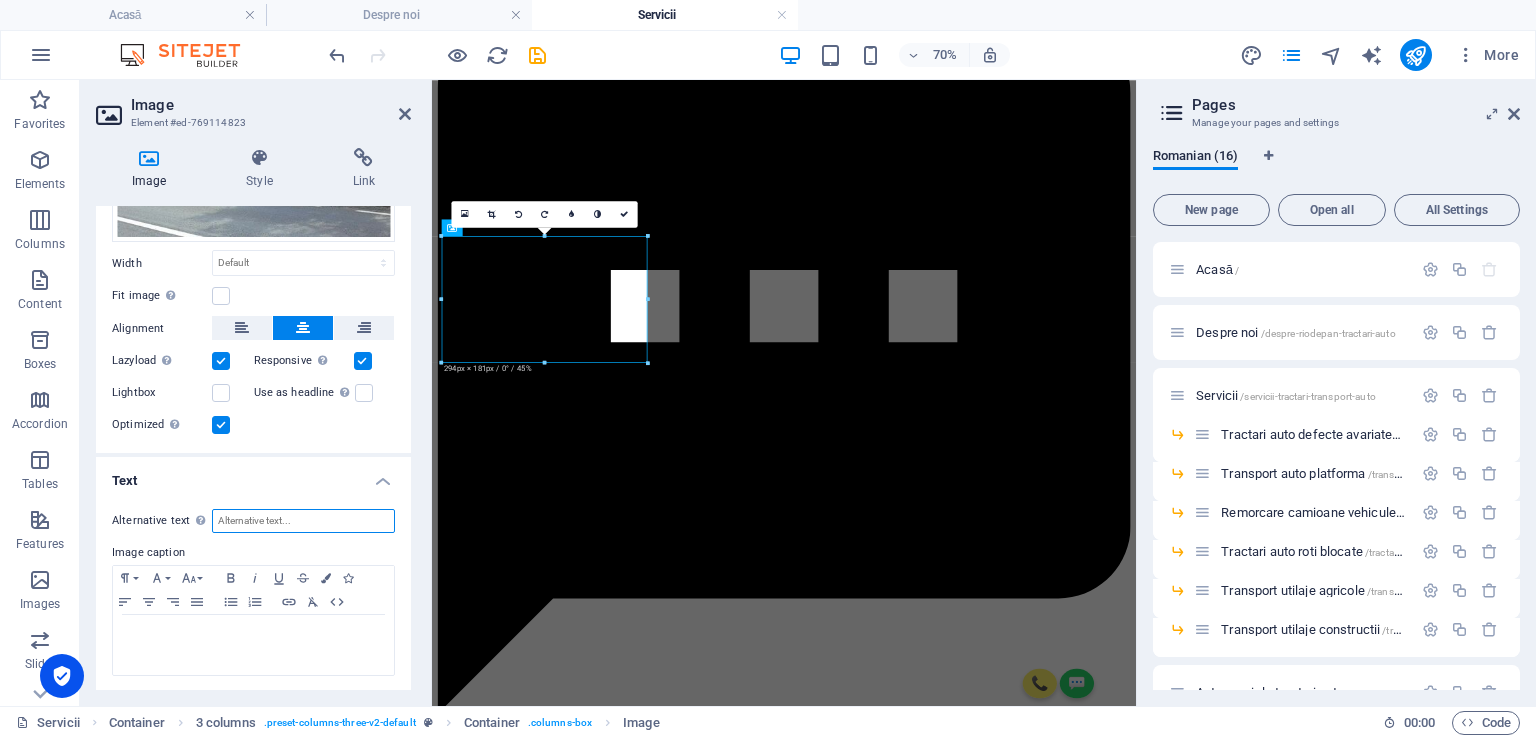 click on "Alternative text The alternative text is used by devices that cannot display images (e.g. image search engines) and should be added to every image to improve website accessibility." at bounding box center [303, 521] 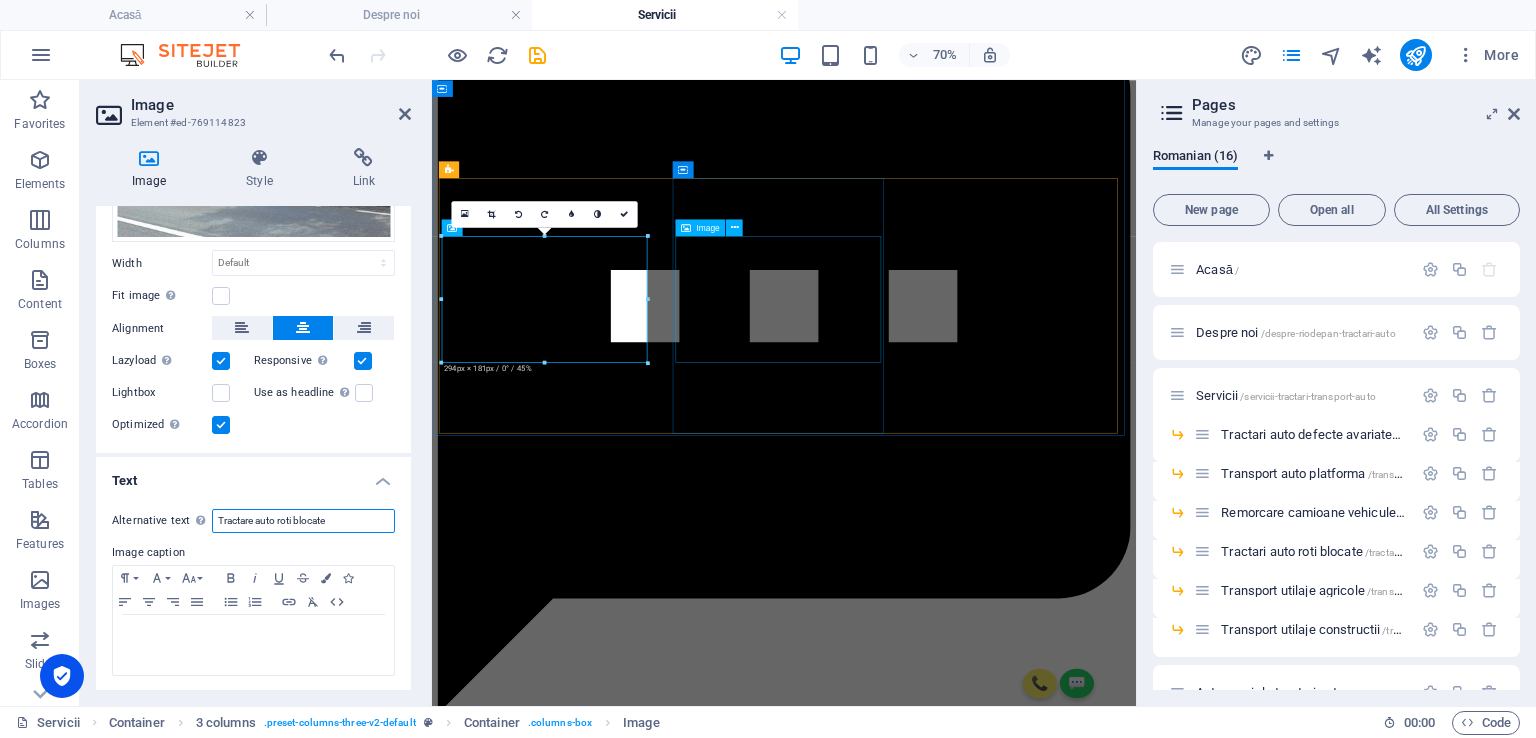 type on "Tractare auto roti blocate" 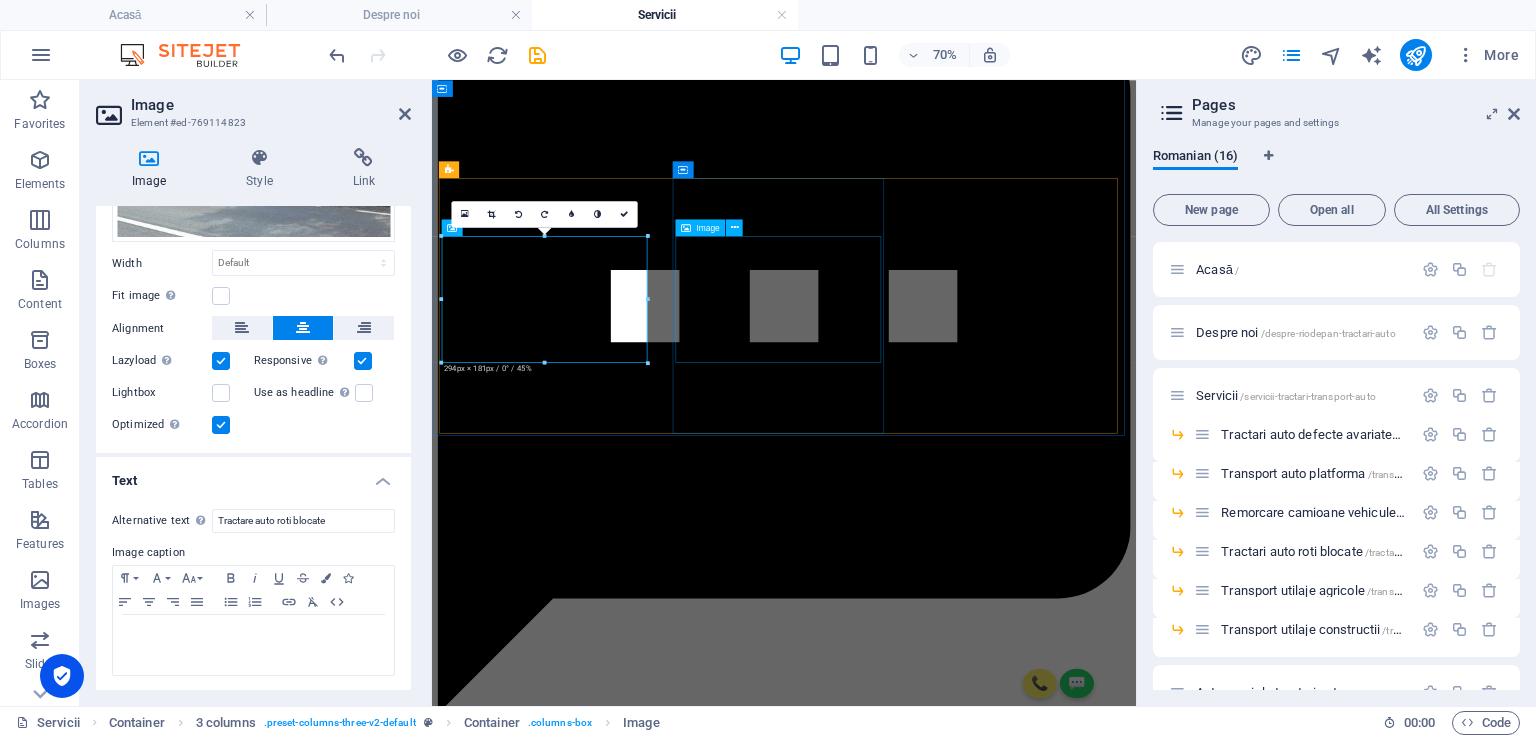 click at bounding box center [935, 7098] 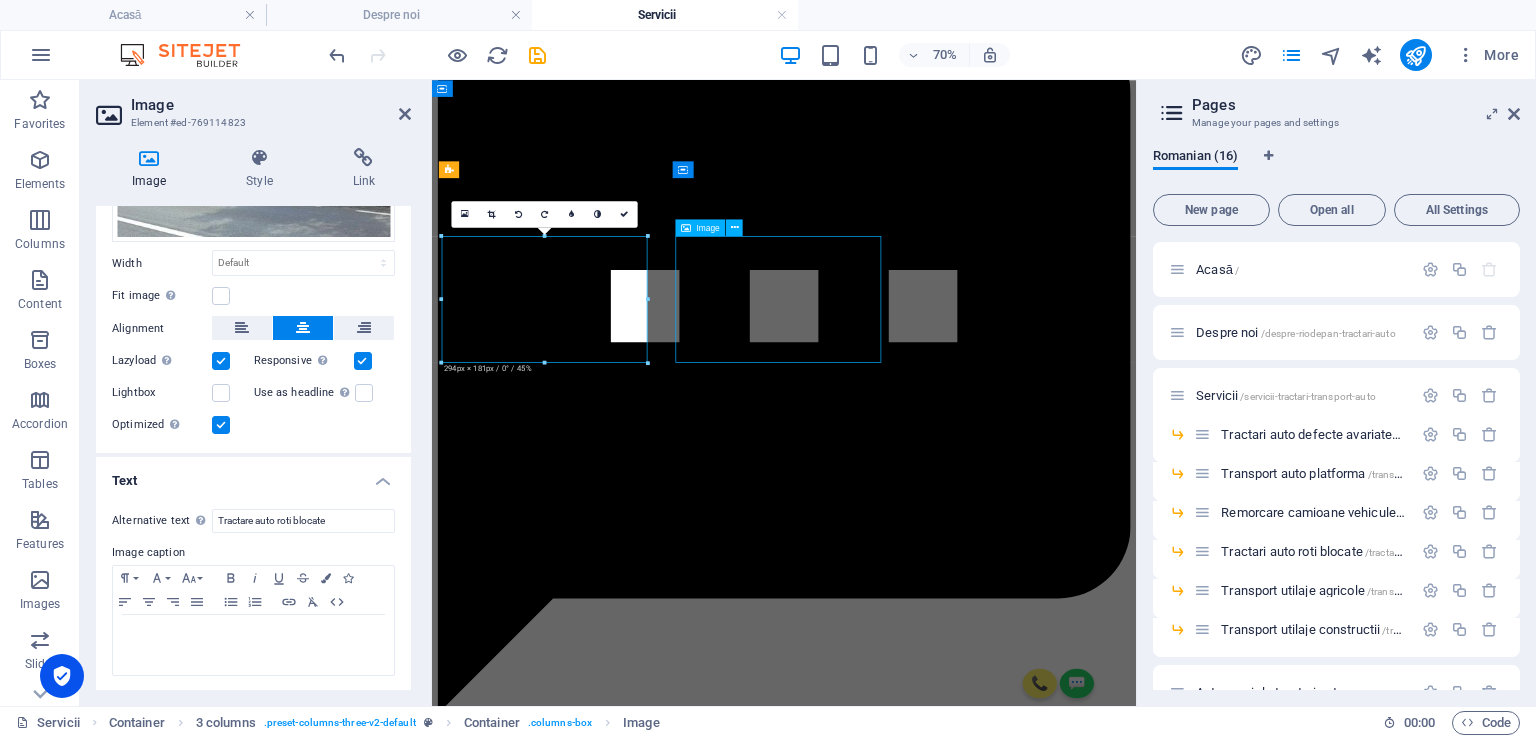 click at bounding box center (935, 7098) 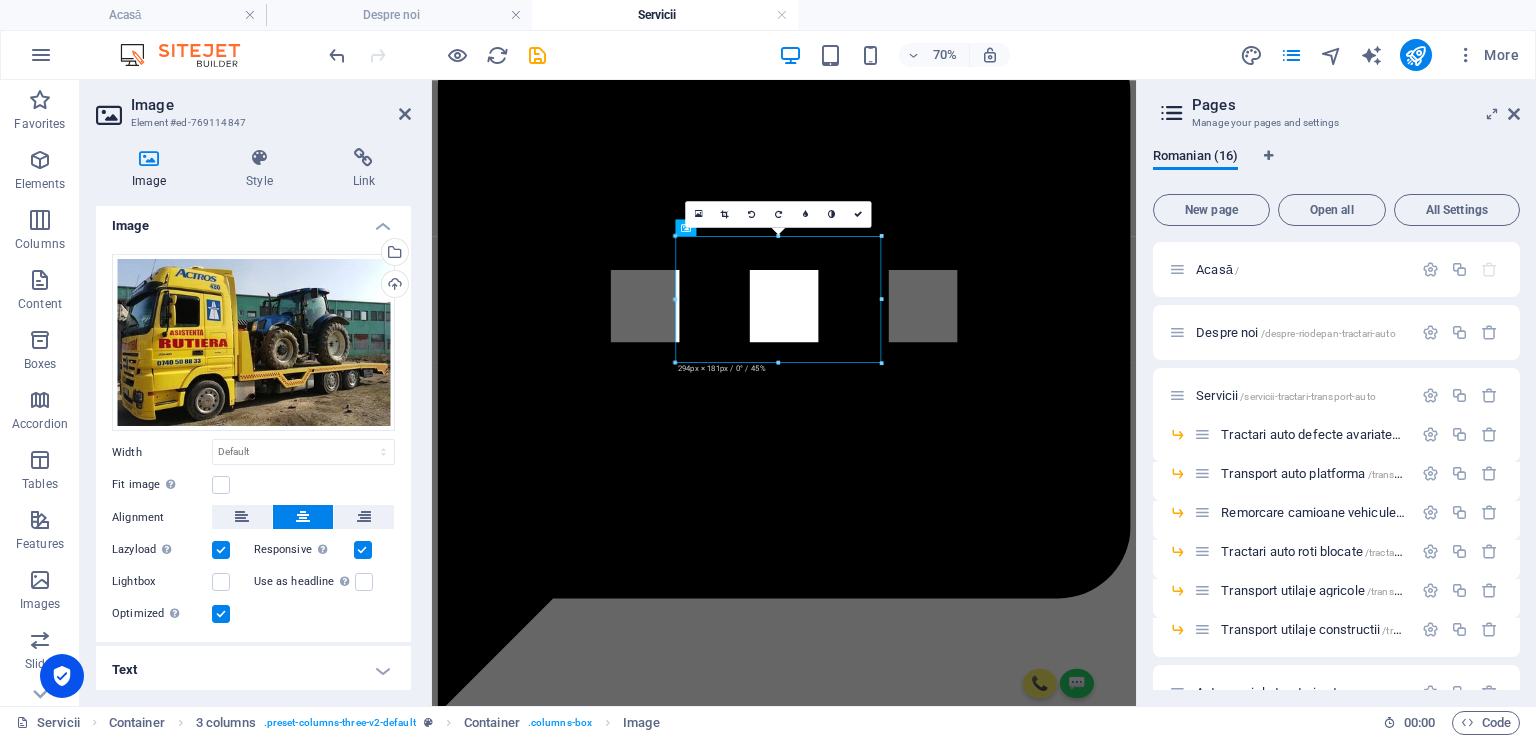 scroll, scrollTop: 6, scrollLeft: 0, axis: vertical 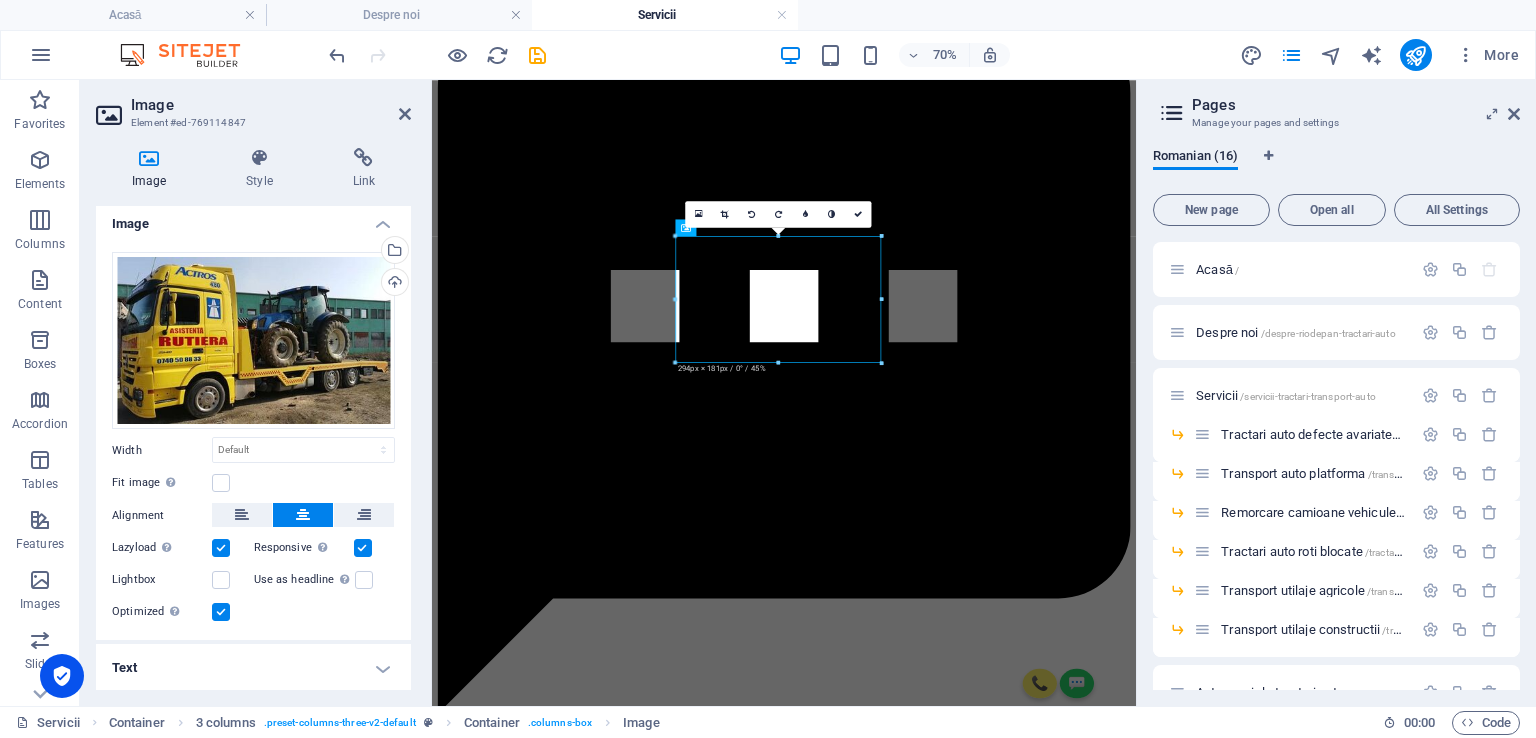 click on "Text" at bounding box center [253, 668] 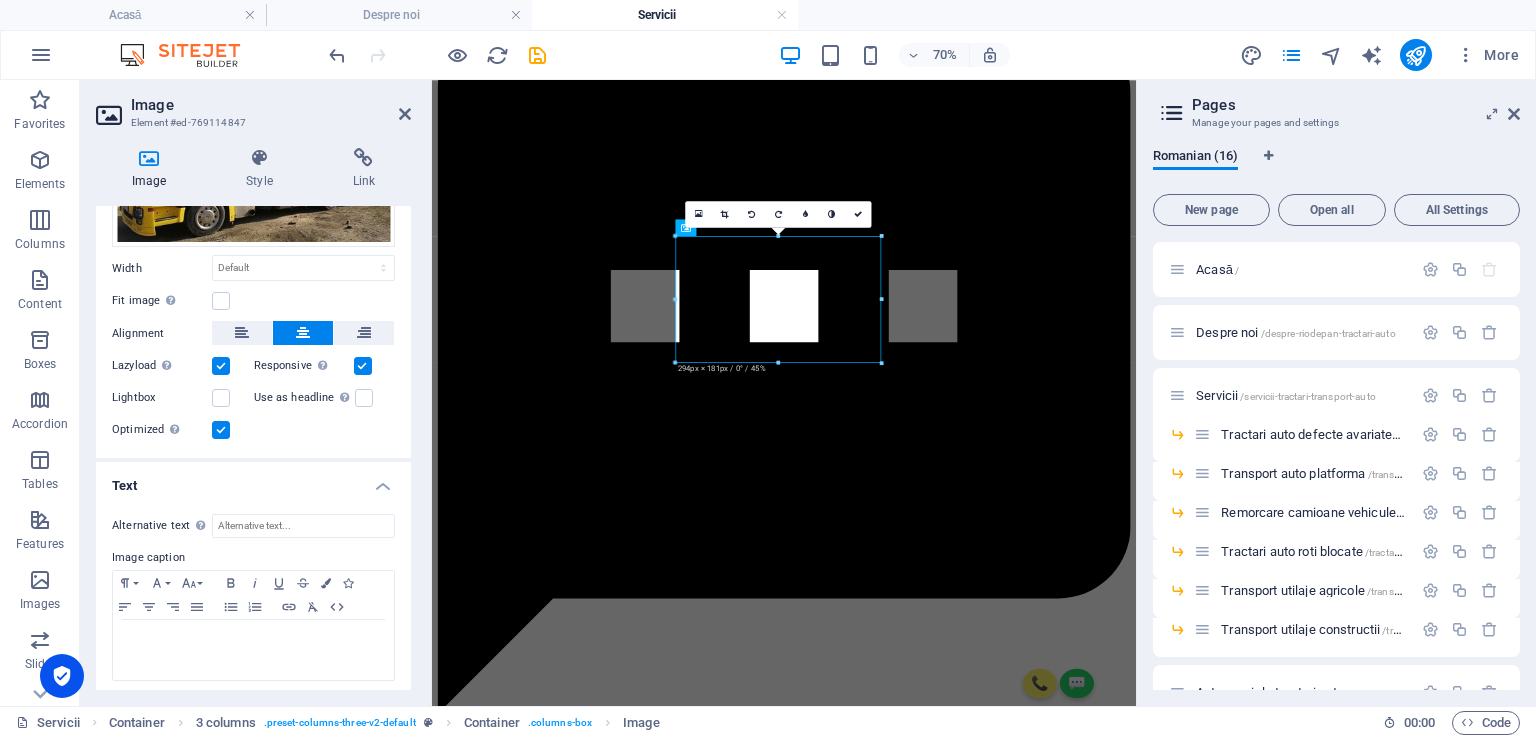 scroll, scrollTop: 193, scrollLeft: 0, axis: vertical 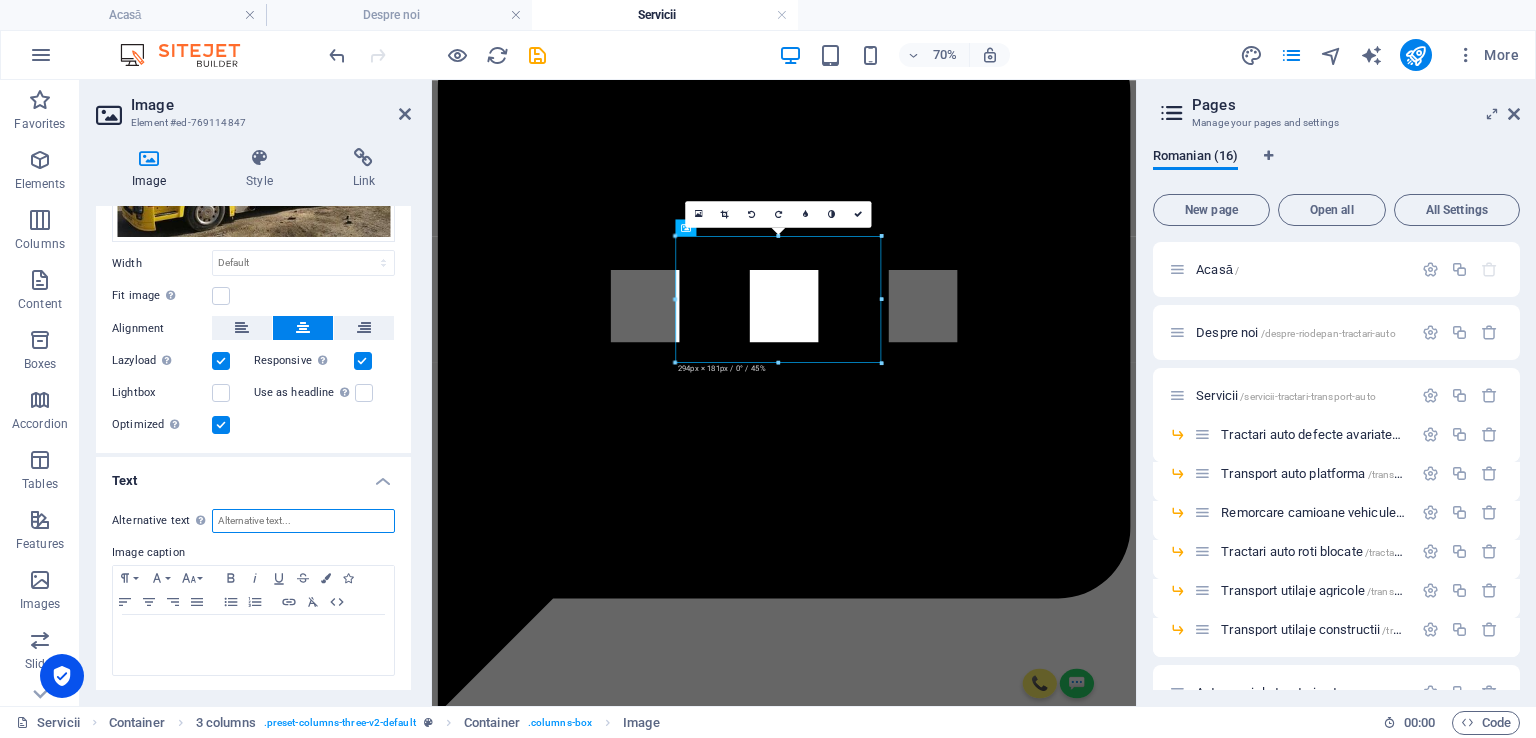 click on "Alternative text The alternative text is used by devices that cannot display images (e.g. image search engines) and should be added to every image to improve website accessibility." at bounding box center (303, 521) 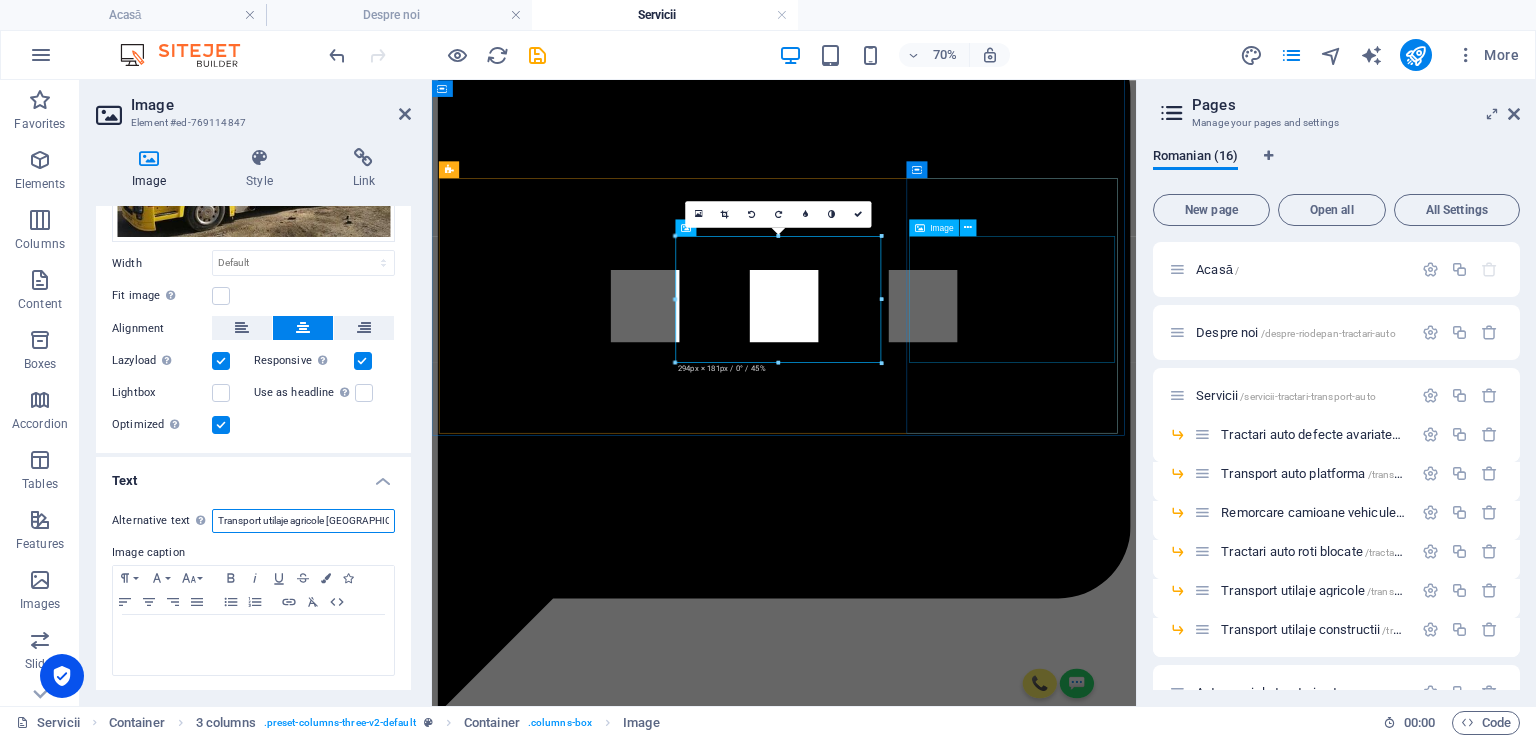 type on "Transport utilaje agricole [GEOGRAPHIC_DATA]" 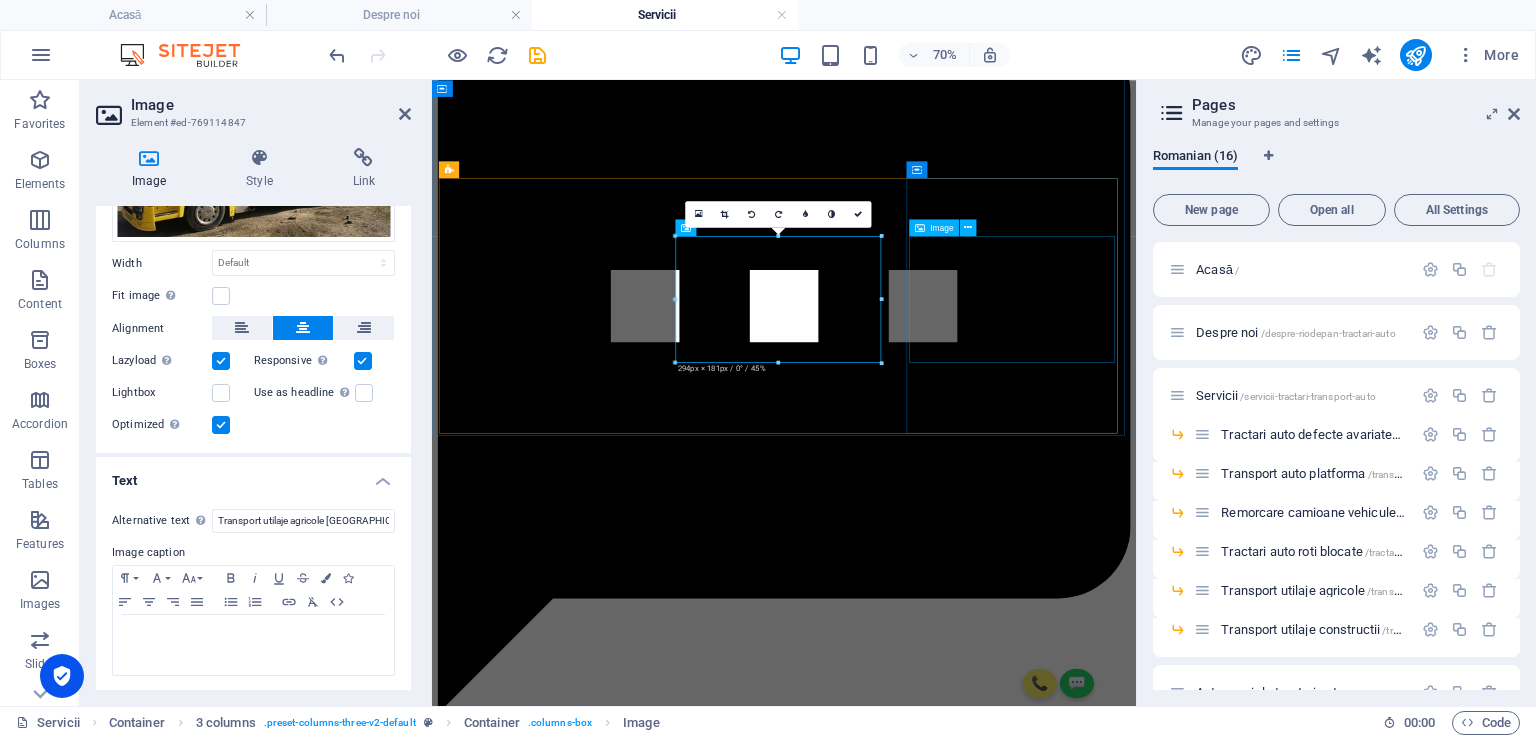 click at bounding box center (935, 7879) 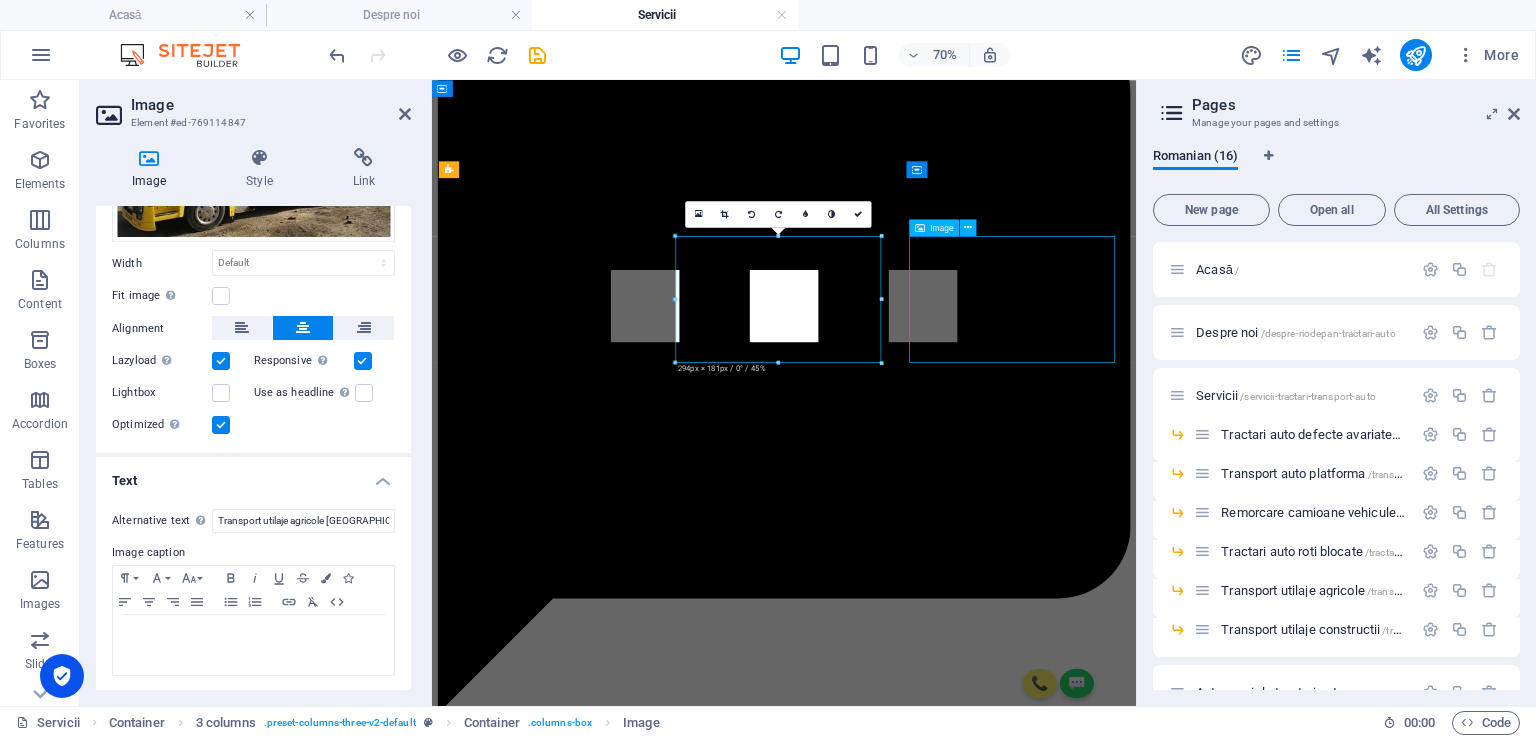 click at bounding box center (935, 7879) 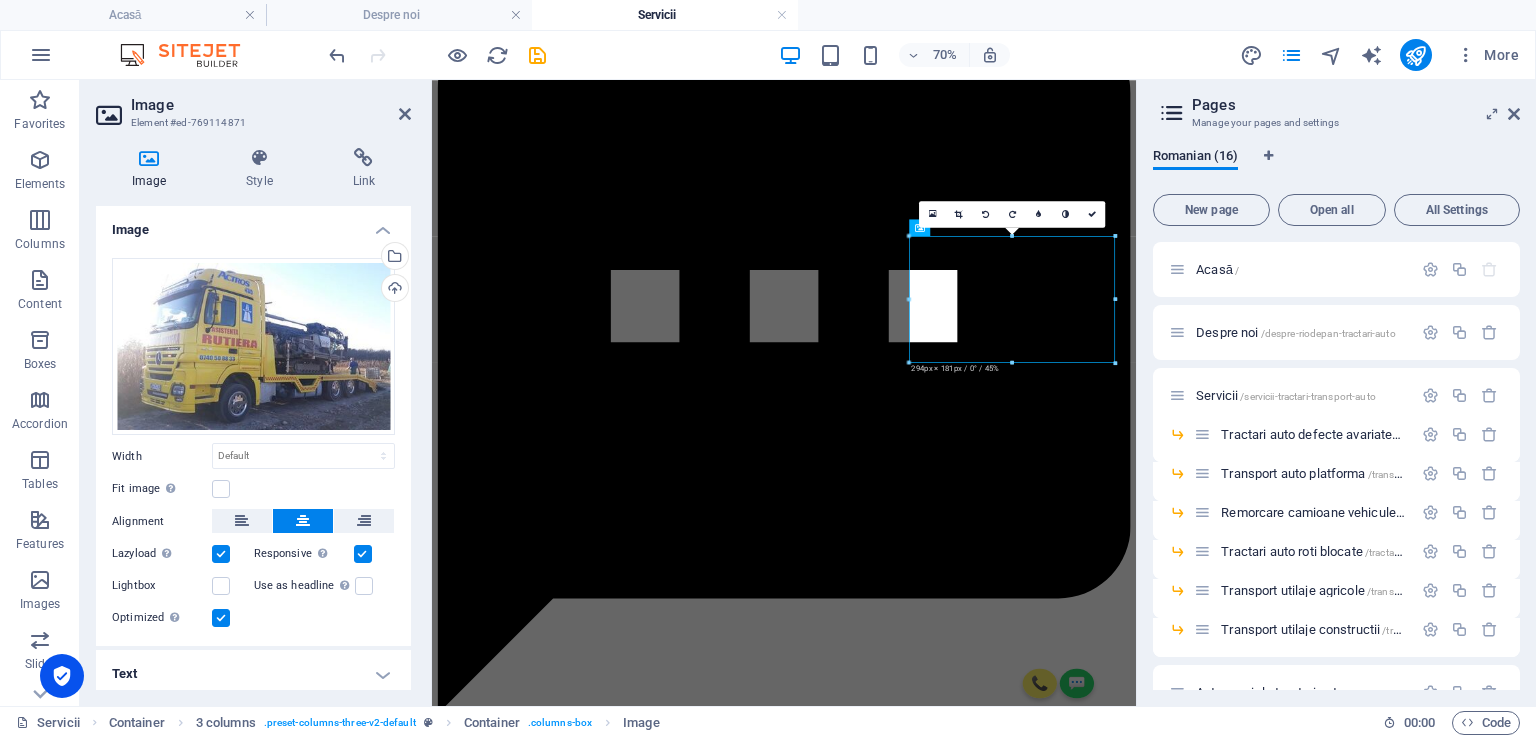 scroll, scrollTop: 6, scrollLeft: 0, axis: vertical 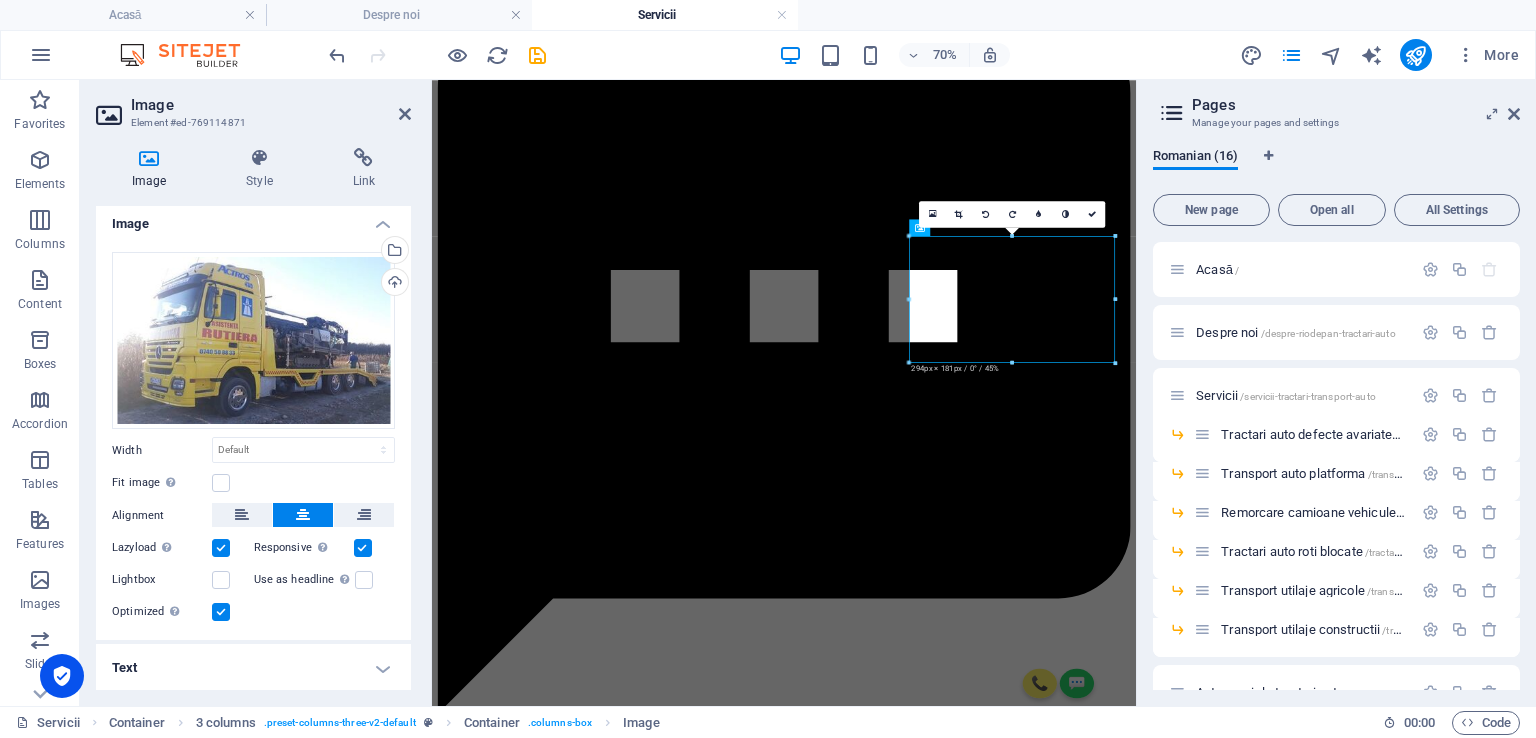 click on "Text" at bounding box center [253, 668] 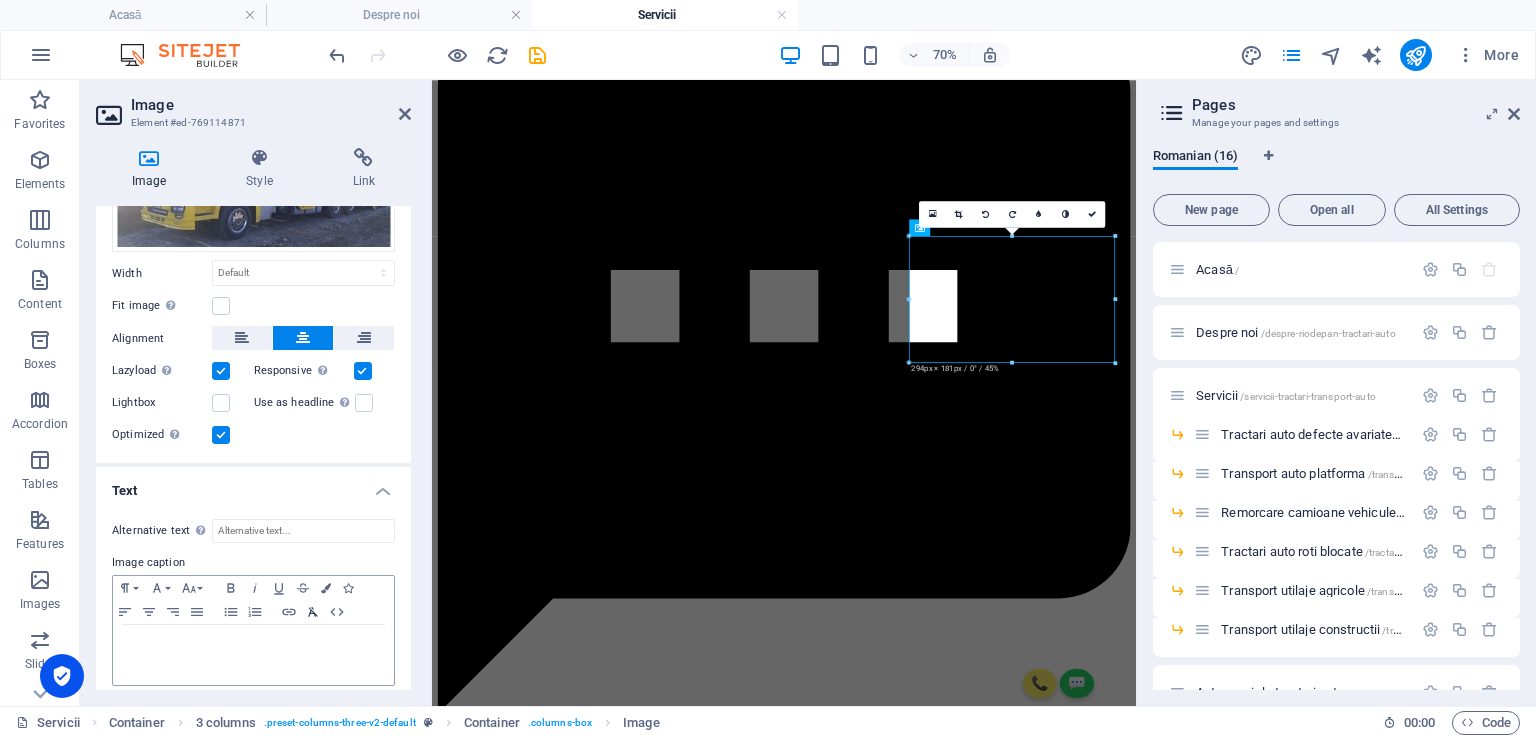 scroll, scrollTop: 193, scrollLeft: 0, axis: vertical 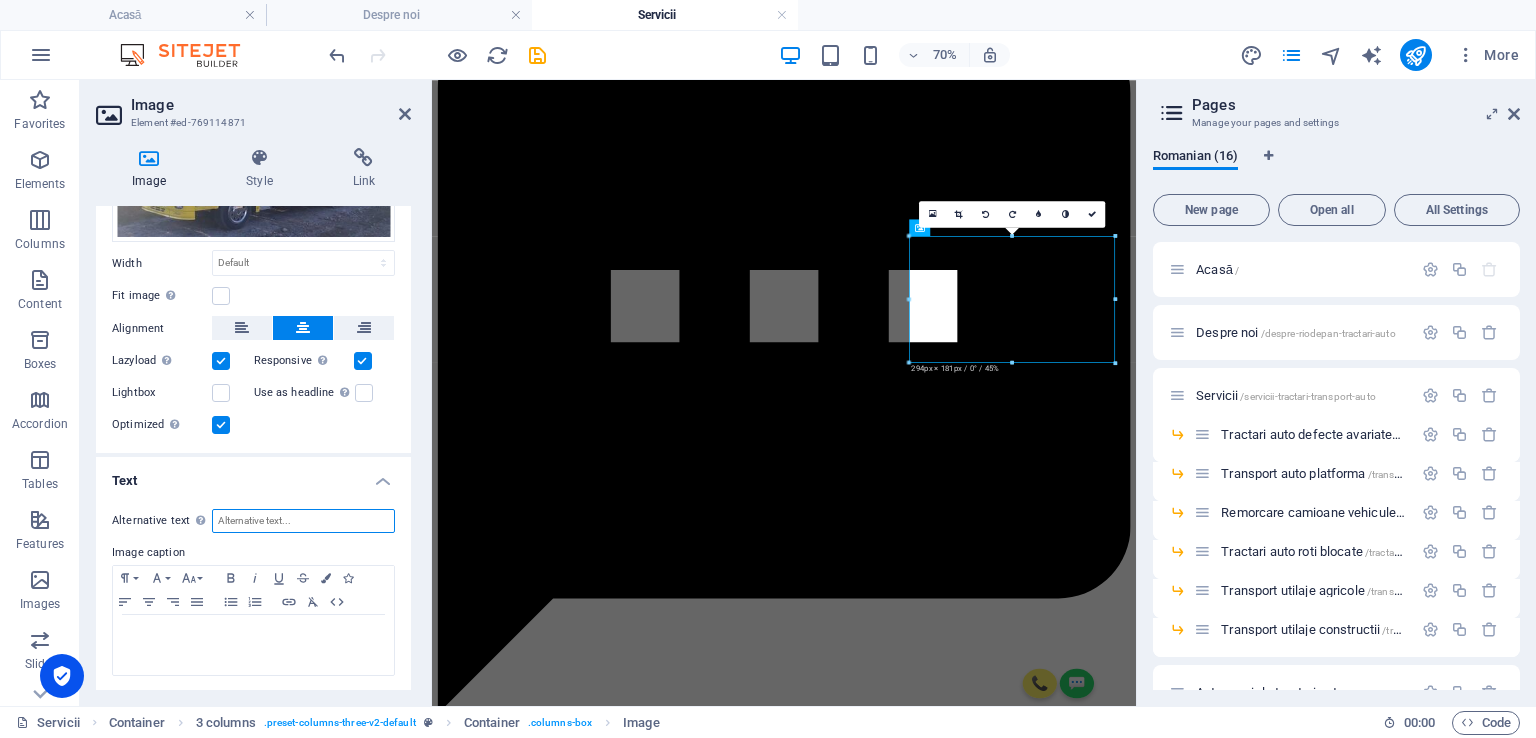 click on "Alternative text The alternative text is used by devices that cannot display images (e.g. image search engines) and should be added to every image to improve website accessibility." at bounding box center [303, 521] 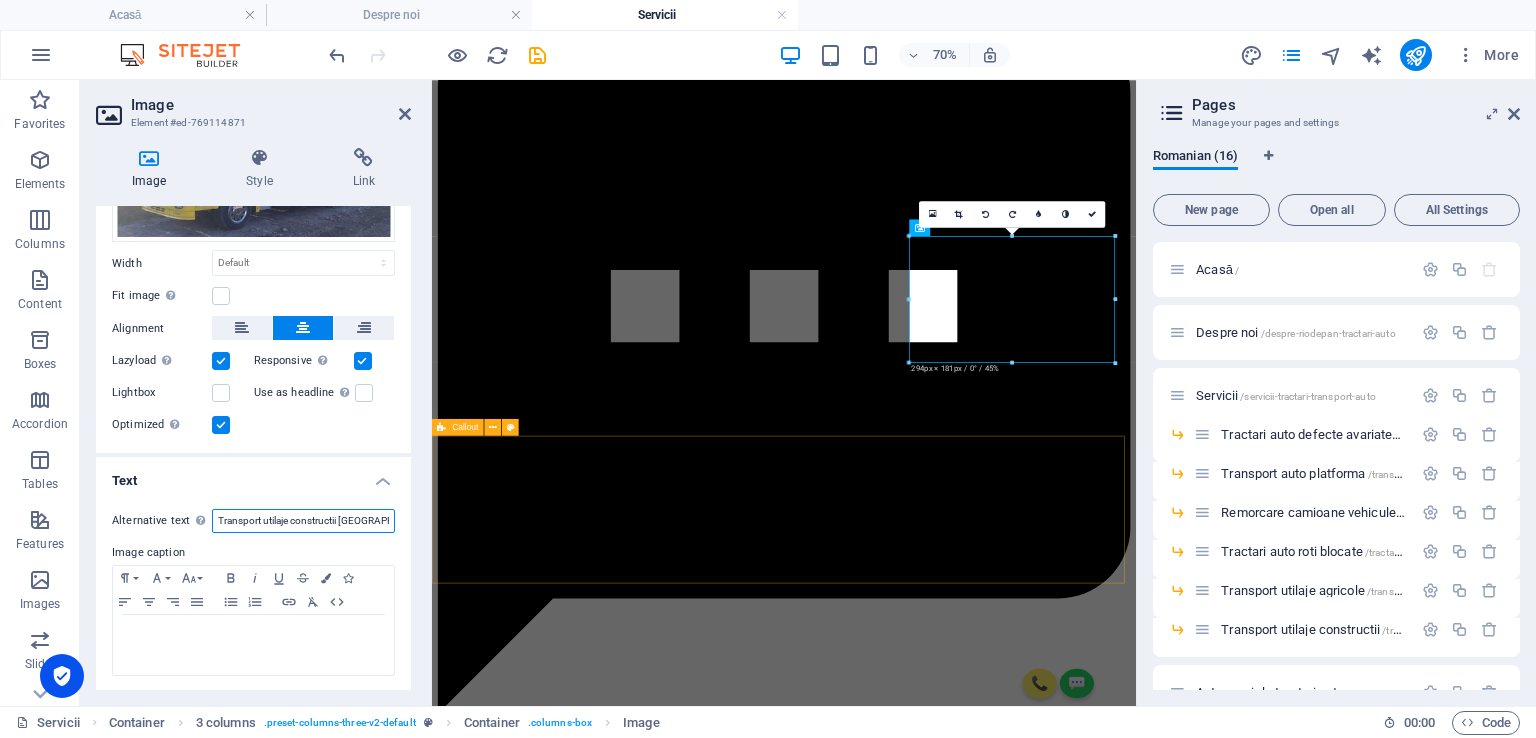 type on "Transport utilaje constructii [GEOGRAPHIC_DATA]" 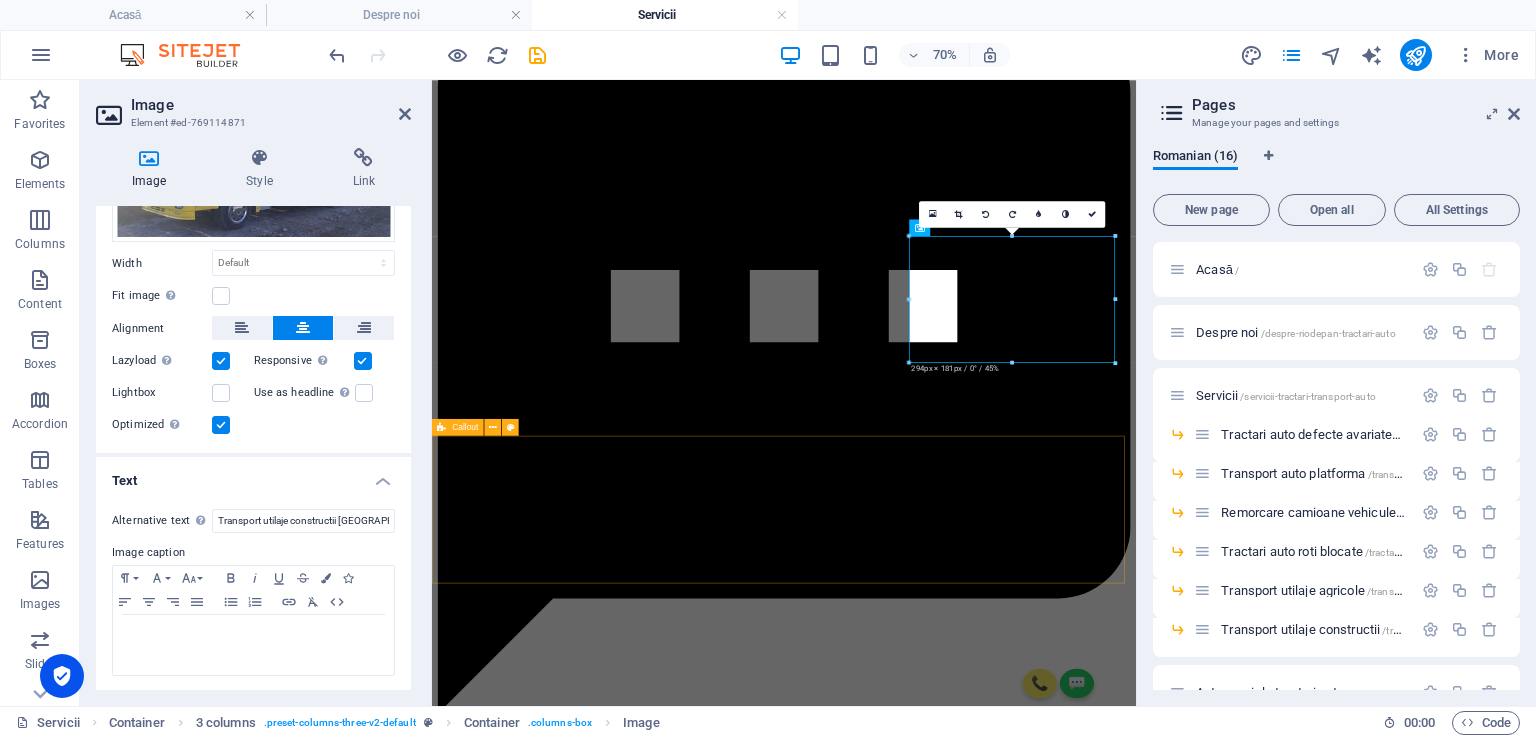 click on "Contactează-ne! Cere mai multe informații sau o ofertă de preț!        Sună acum!        Trimite un mesaj!" at bounding box center (935, 9374) 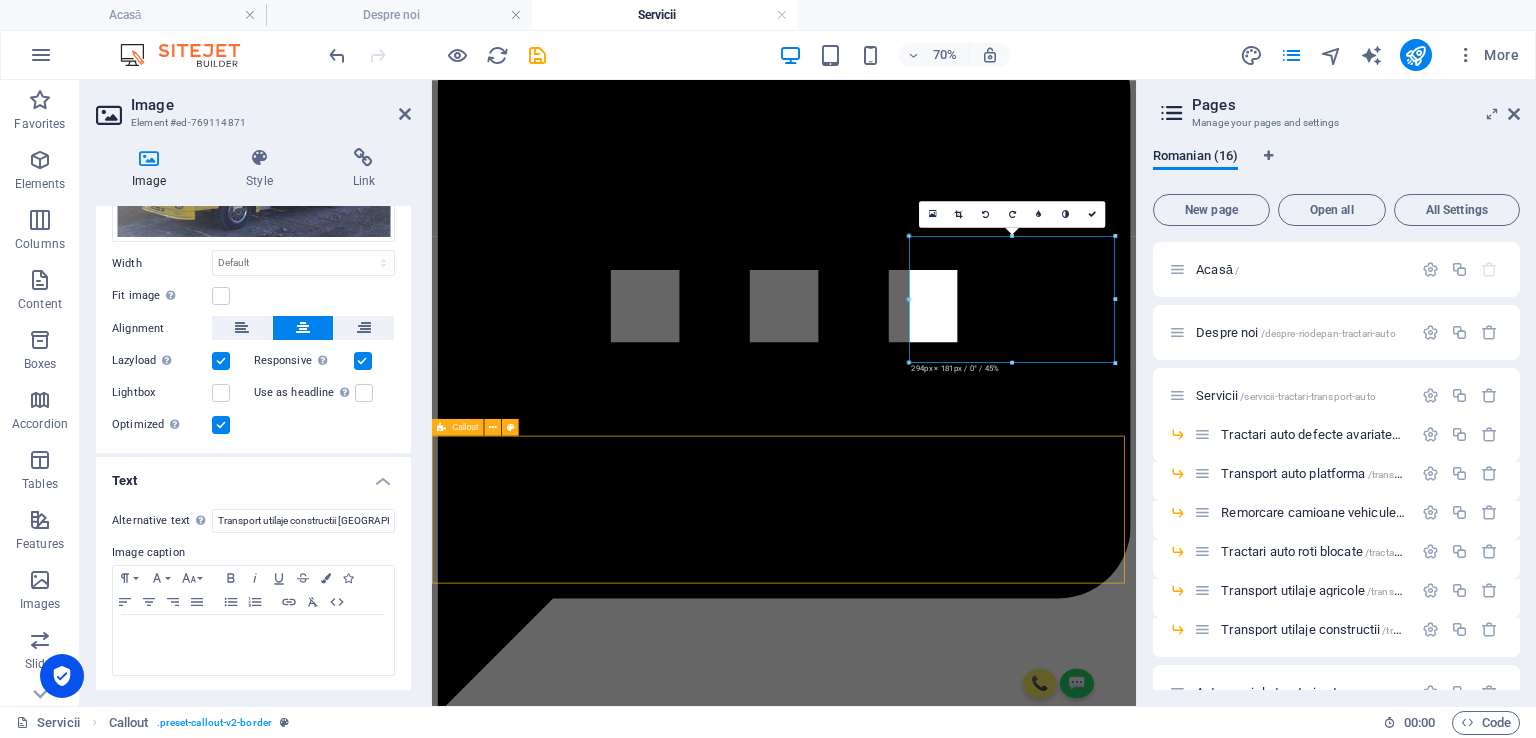 click on "Contactează-ne! Cere mai multe informații sau o ofertă de preț!        Sună acum!        Trimite un mesaj!" at bounding box center (935, 9374) 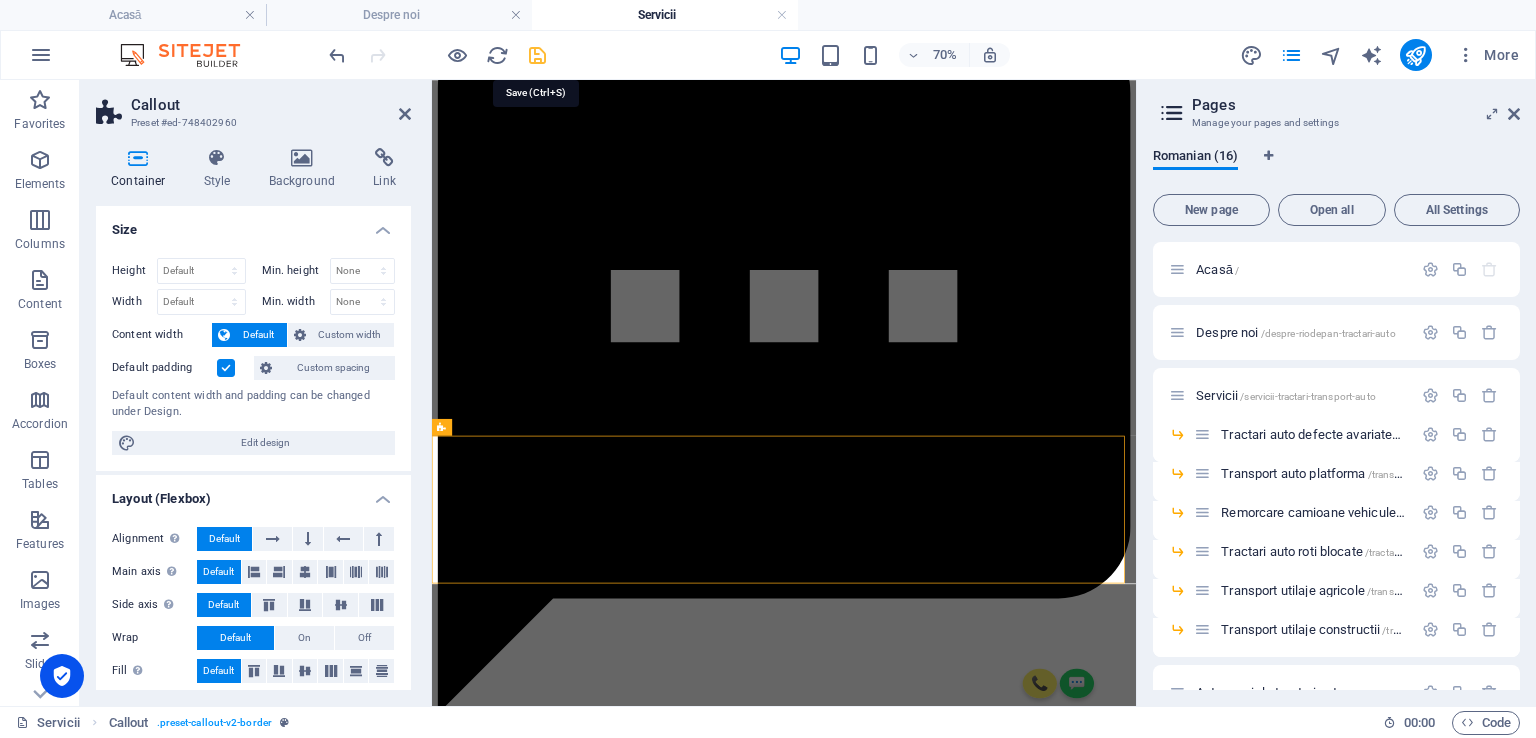 click at bounding box center [537, 55] 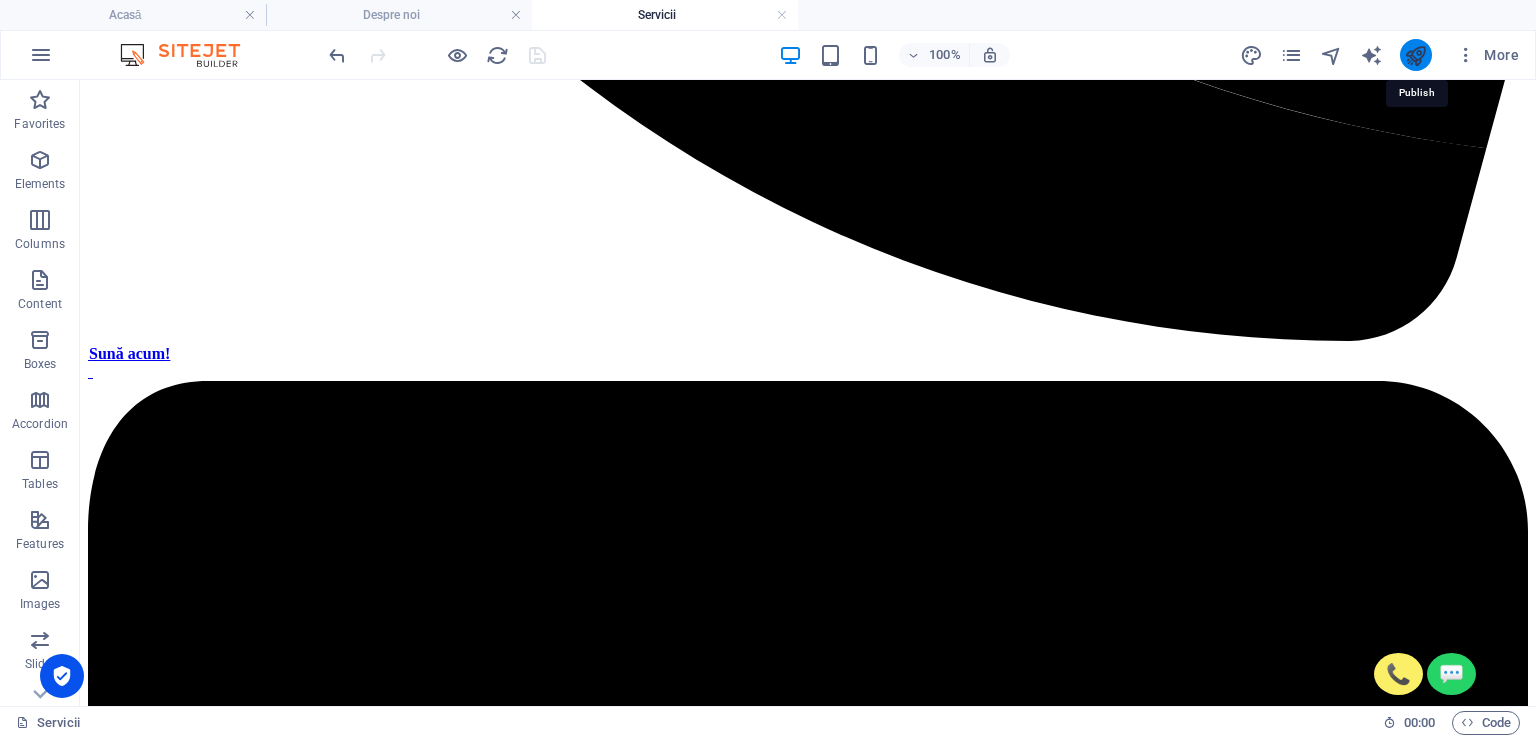 click at bounding box center (1415, 55) 